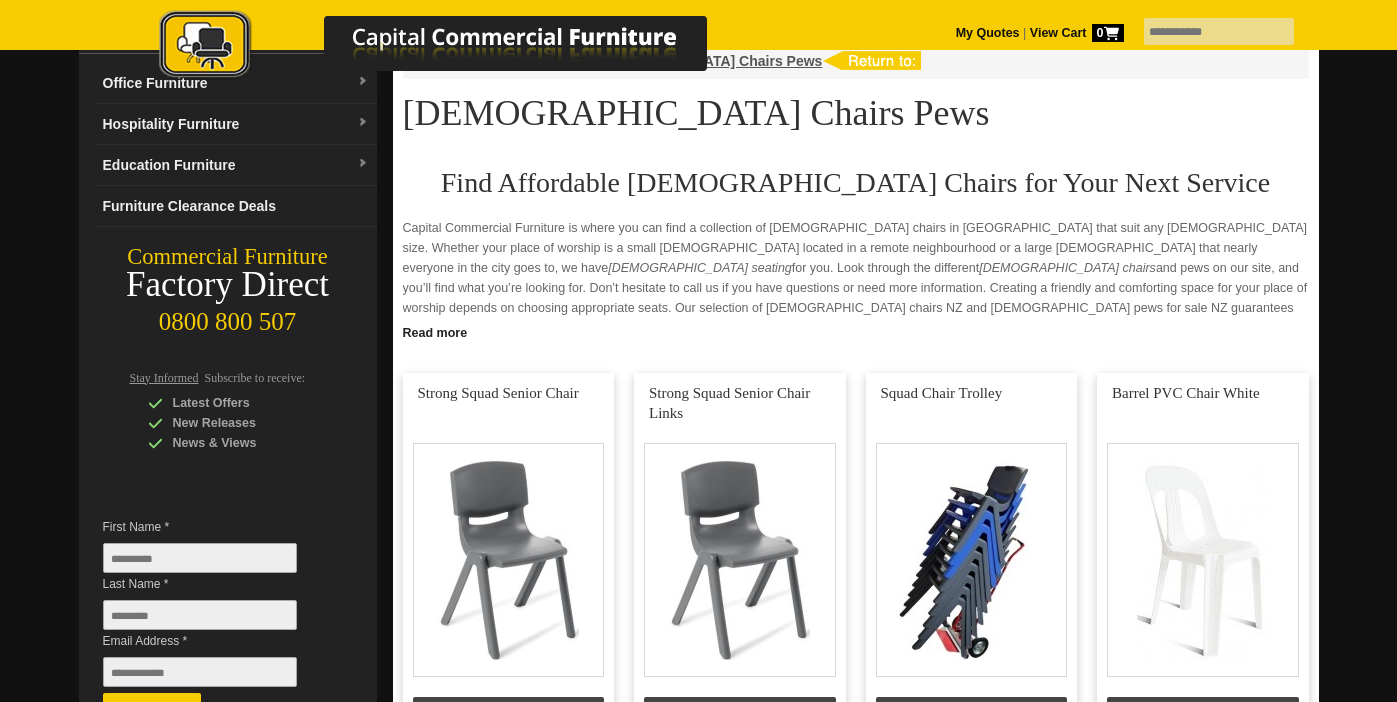 scroll, scrollTop: 0, scrollLeft: 0, axis: both 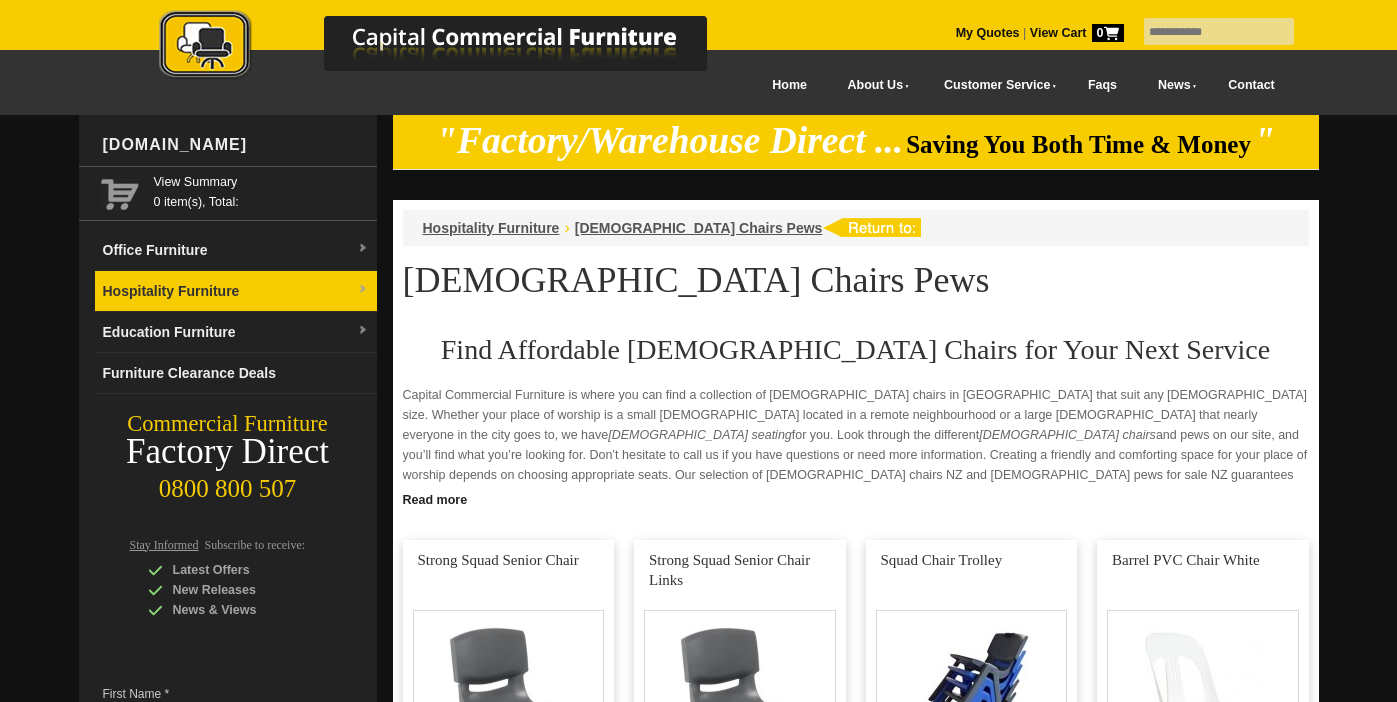 click on "Hospitality Furniture" at bounding box center [236, 291] 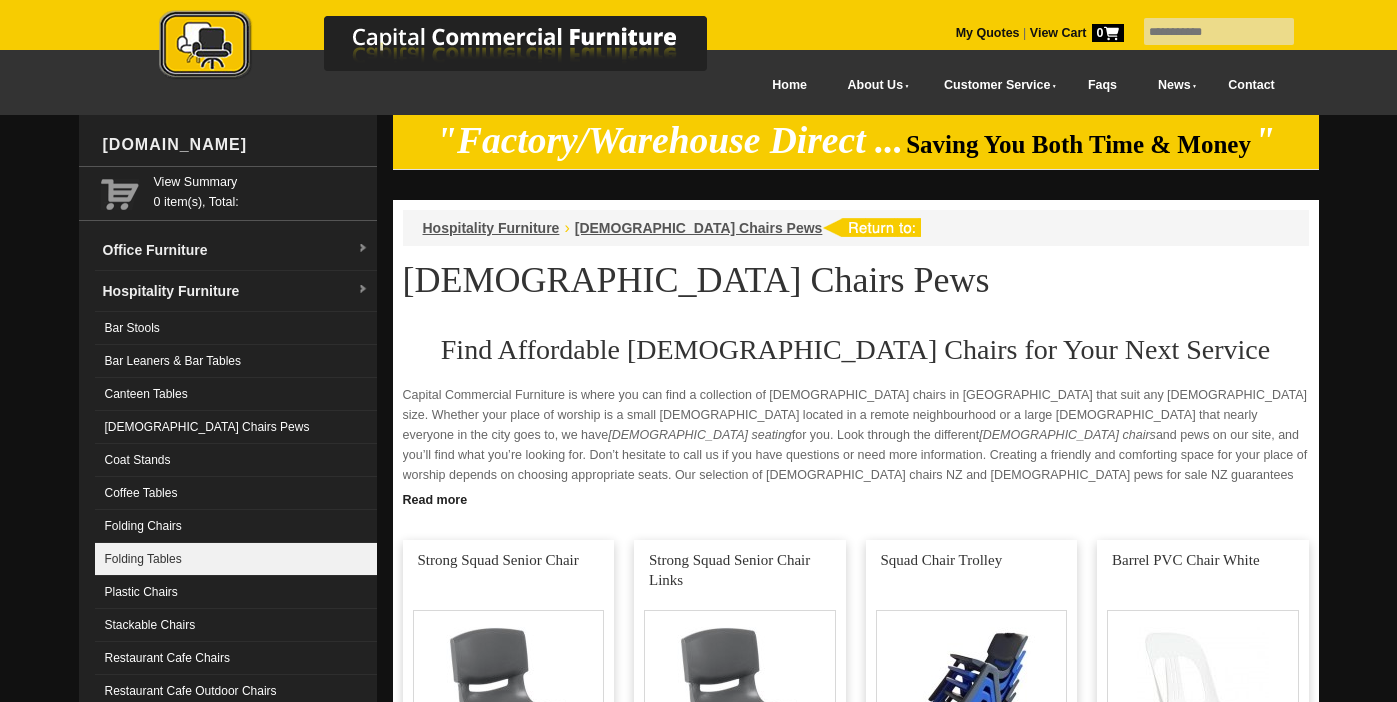 click on "Folding Tables" at bounding box center (236, 559) 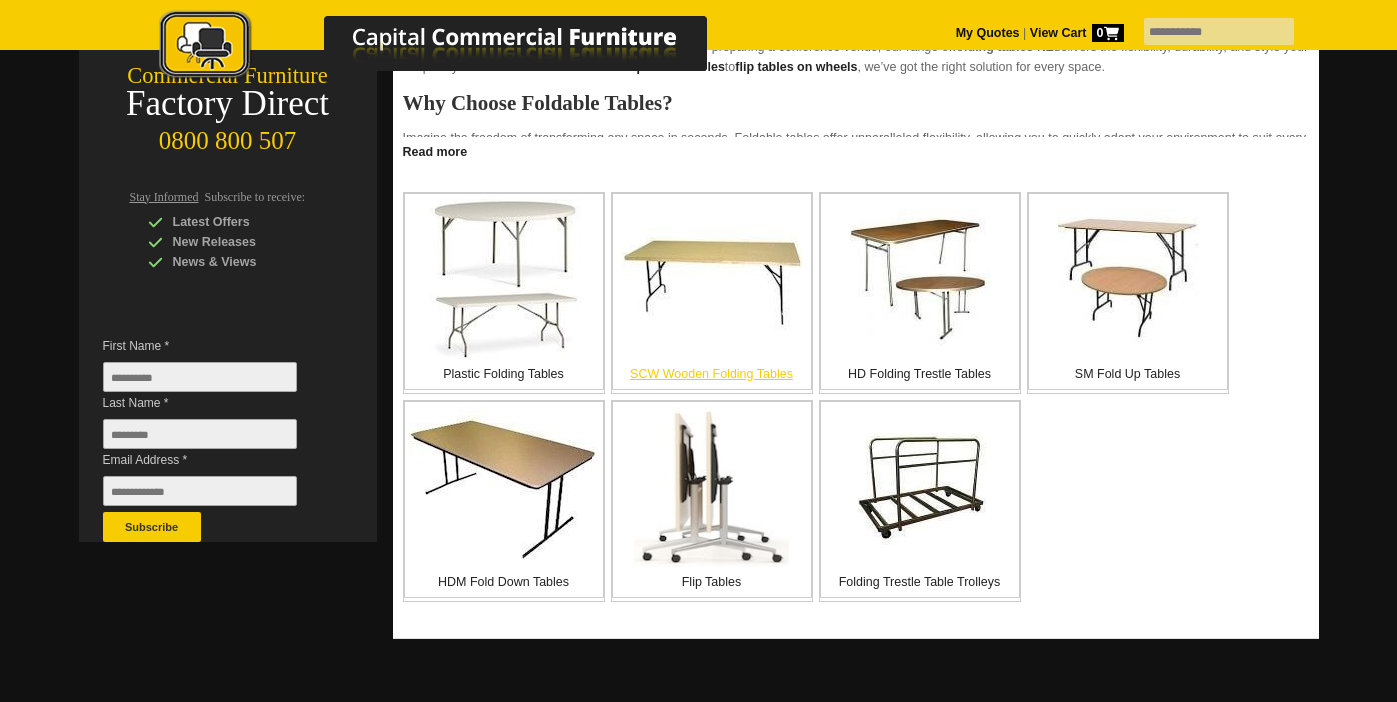scroll, scrollTop: 356, scrollLeft: 0, axis: vertical 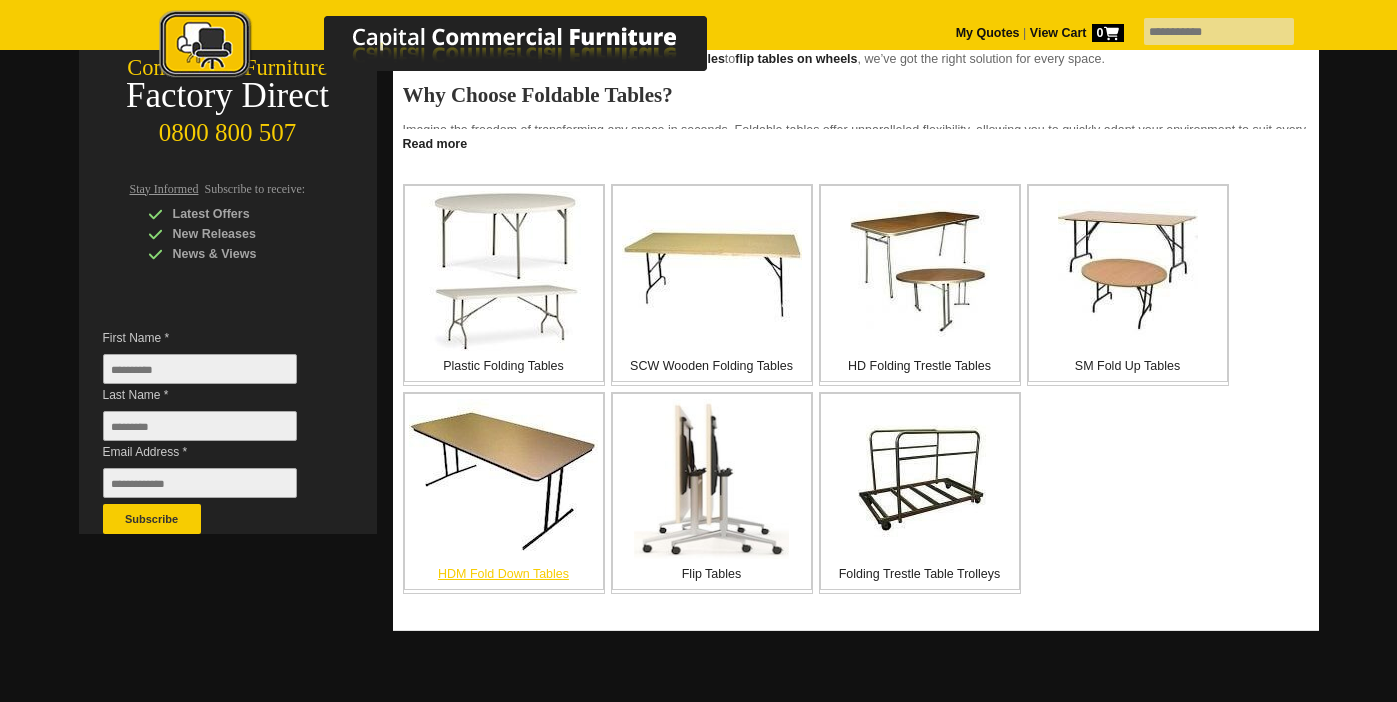 click at bounding box center (503, 479) 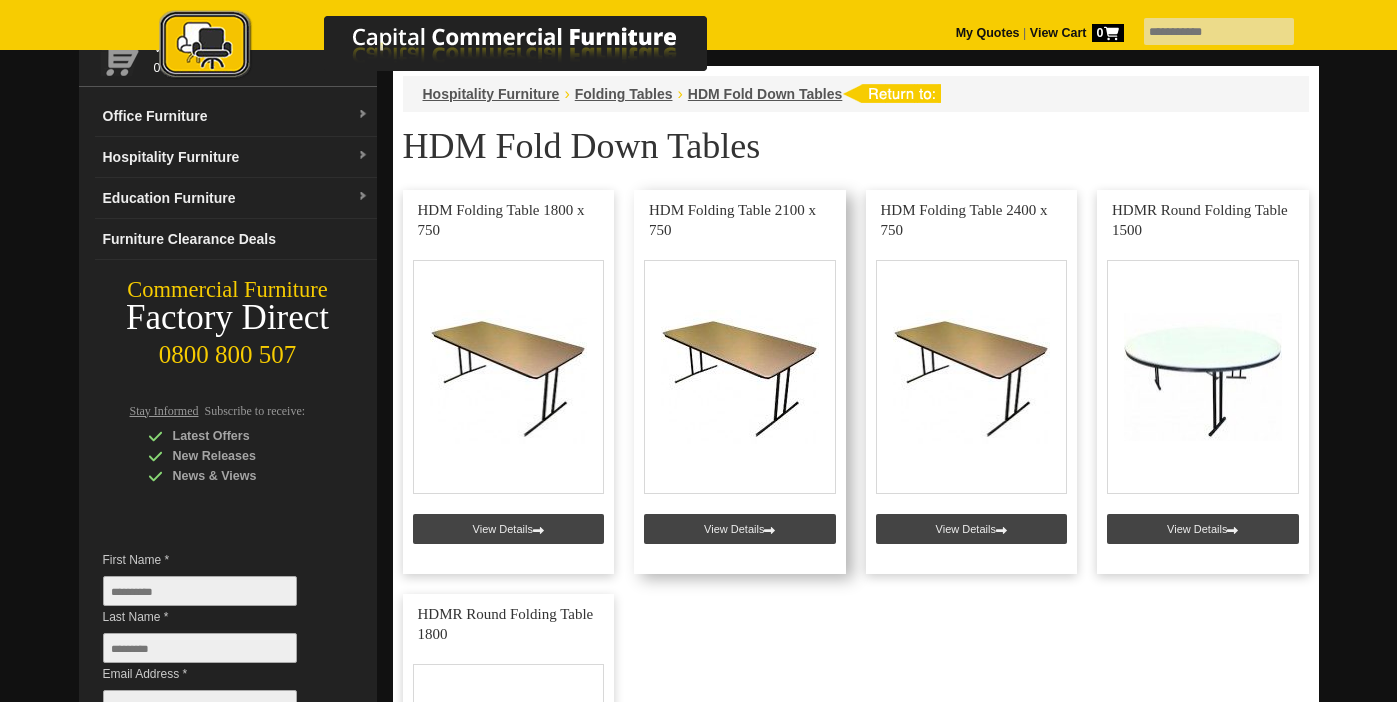 scroll, scrollTop: 128, scrollLeft: 0, axis: vertical 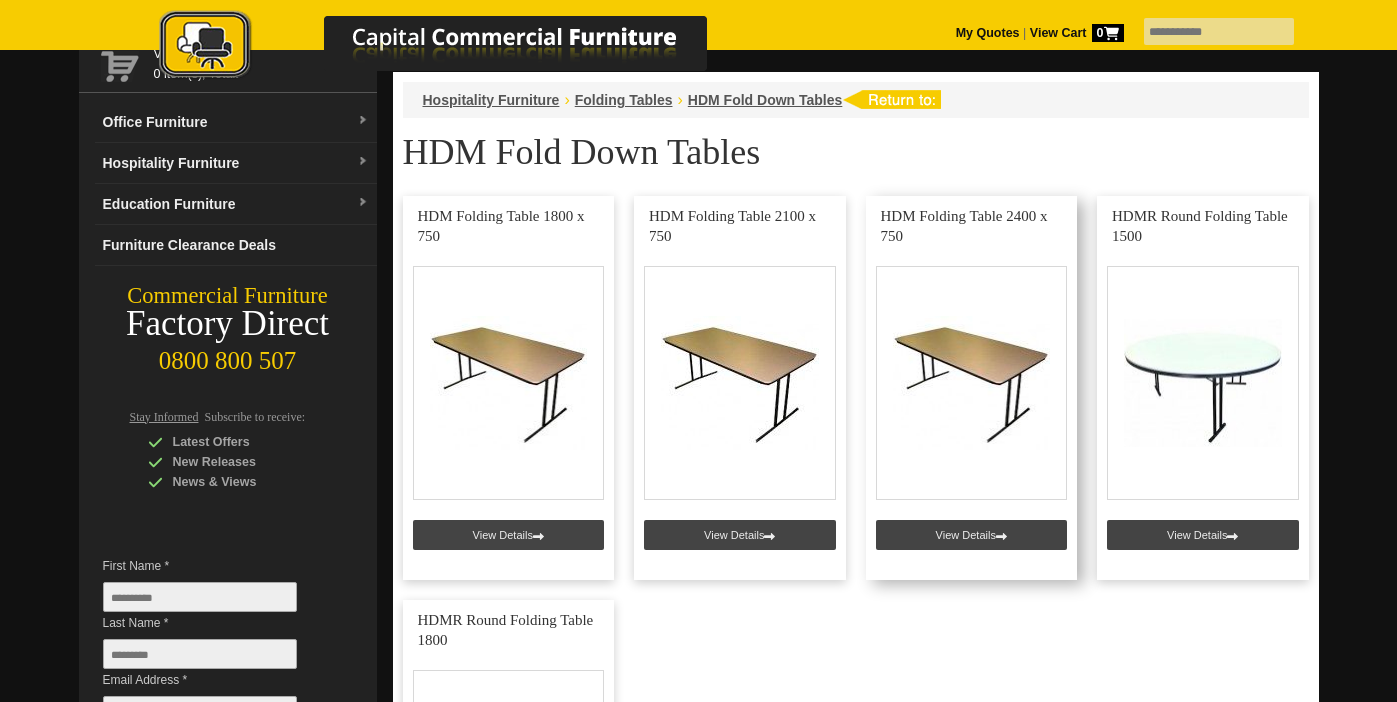 click at bounding box center (972, 388) 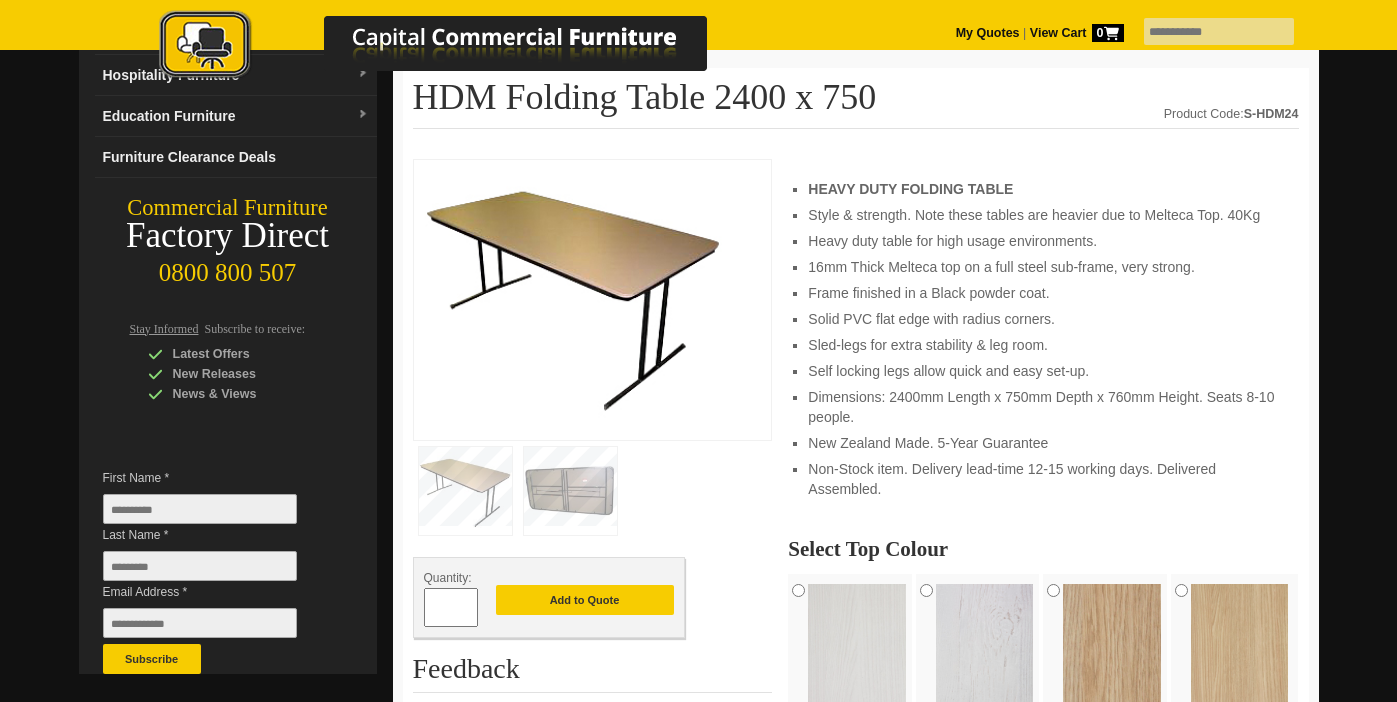 scroll, scrollTop: 206, scrollLeft: 0, axis: vertical 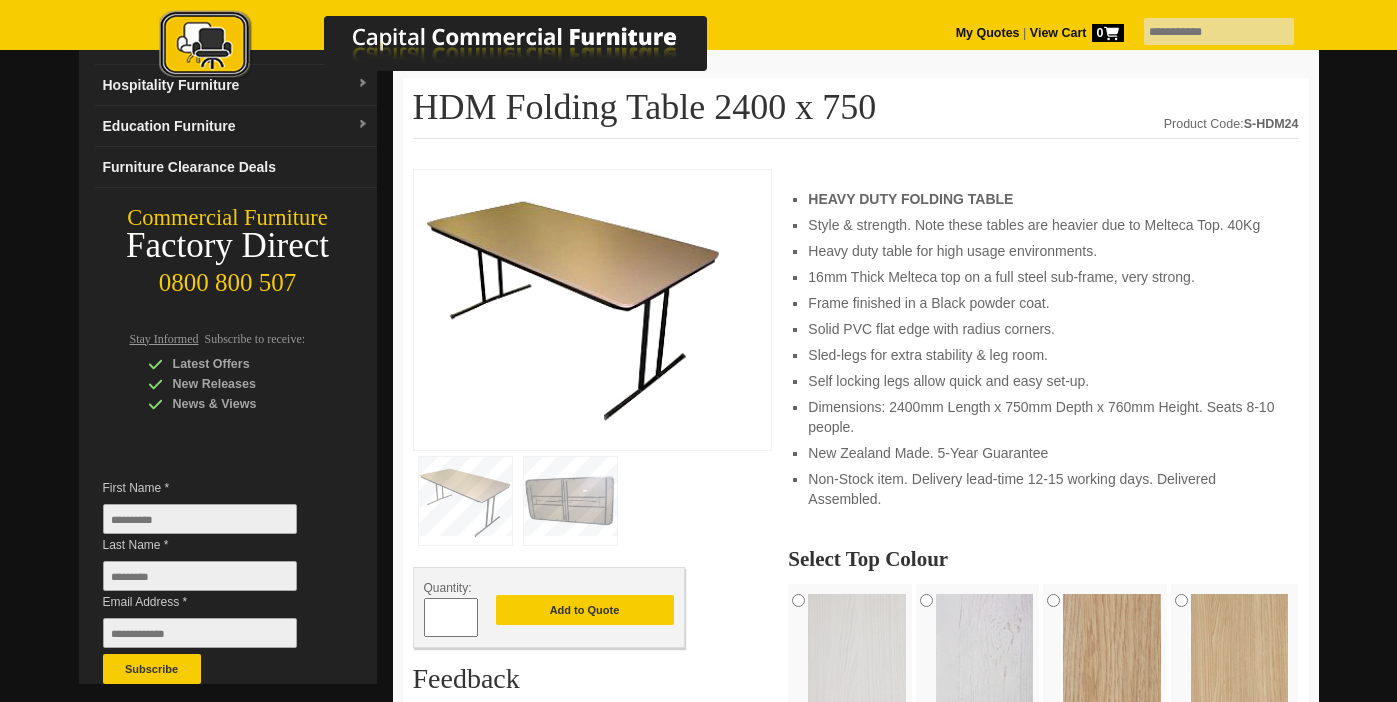 click at bounding box center (574, 307) 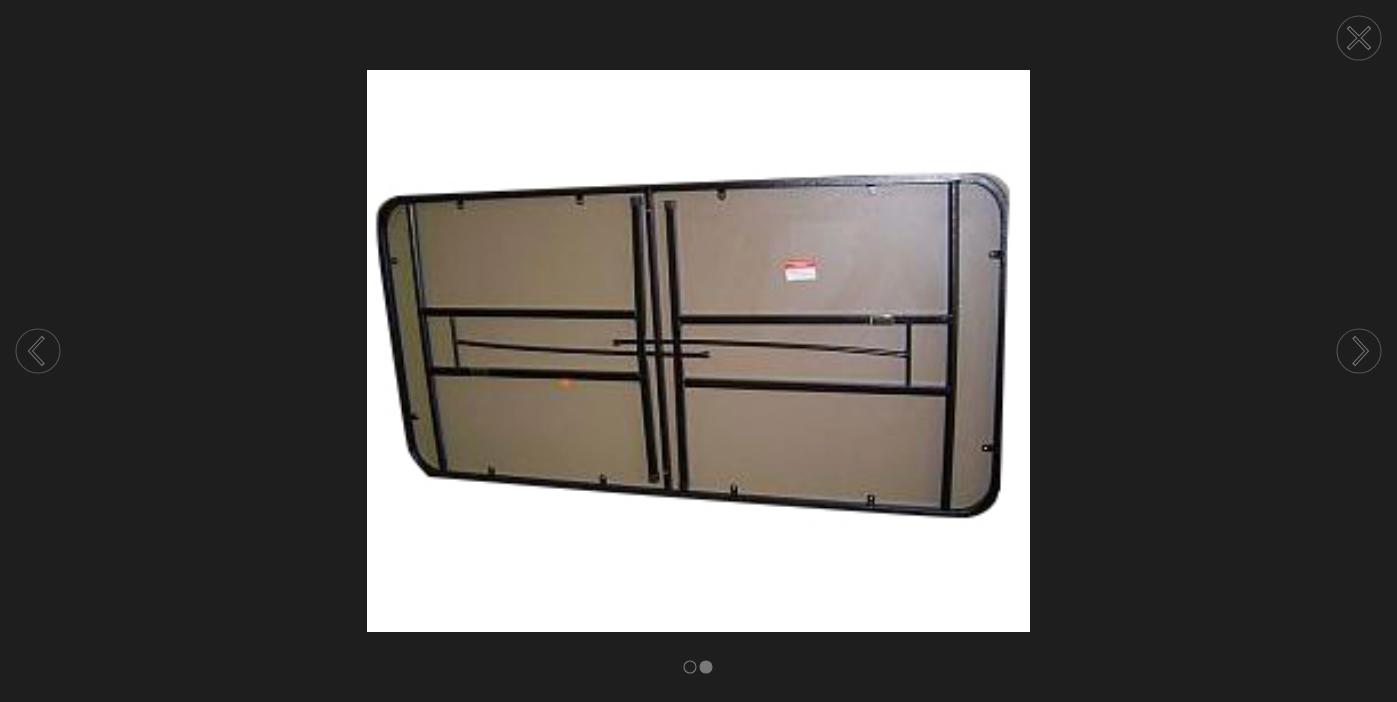 click 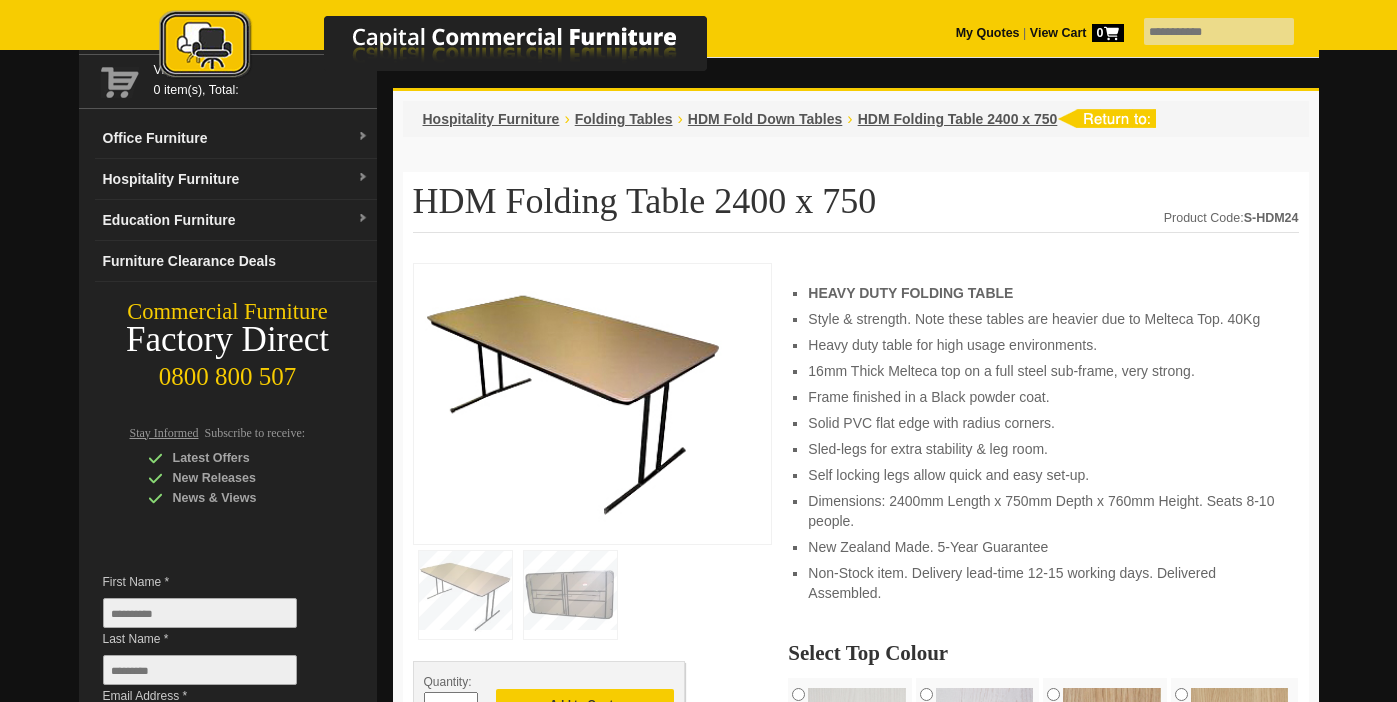 scroll, scrollTop: 113, scrollLeft: 0, axis: vertical 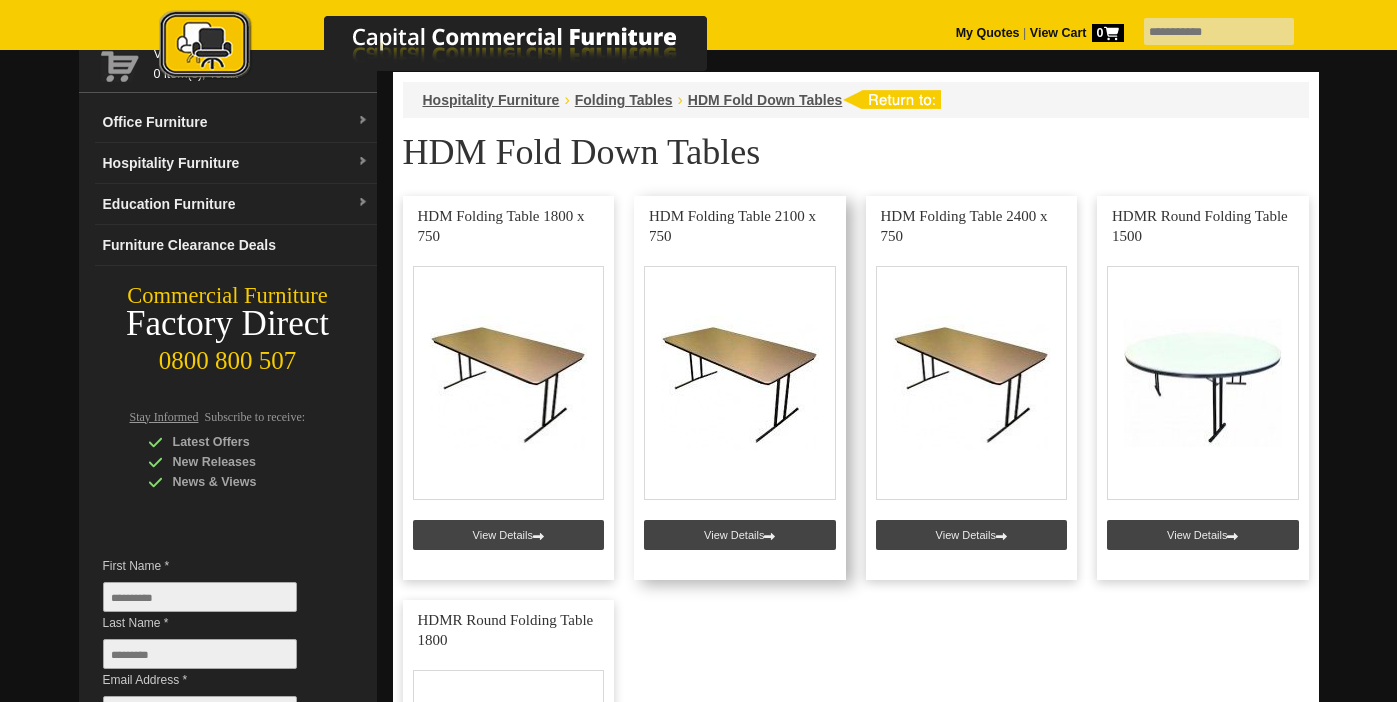 click at bounding box center (740, 388) 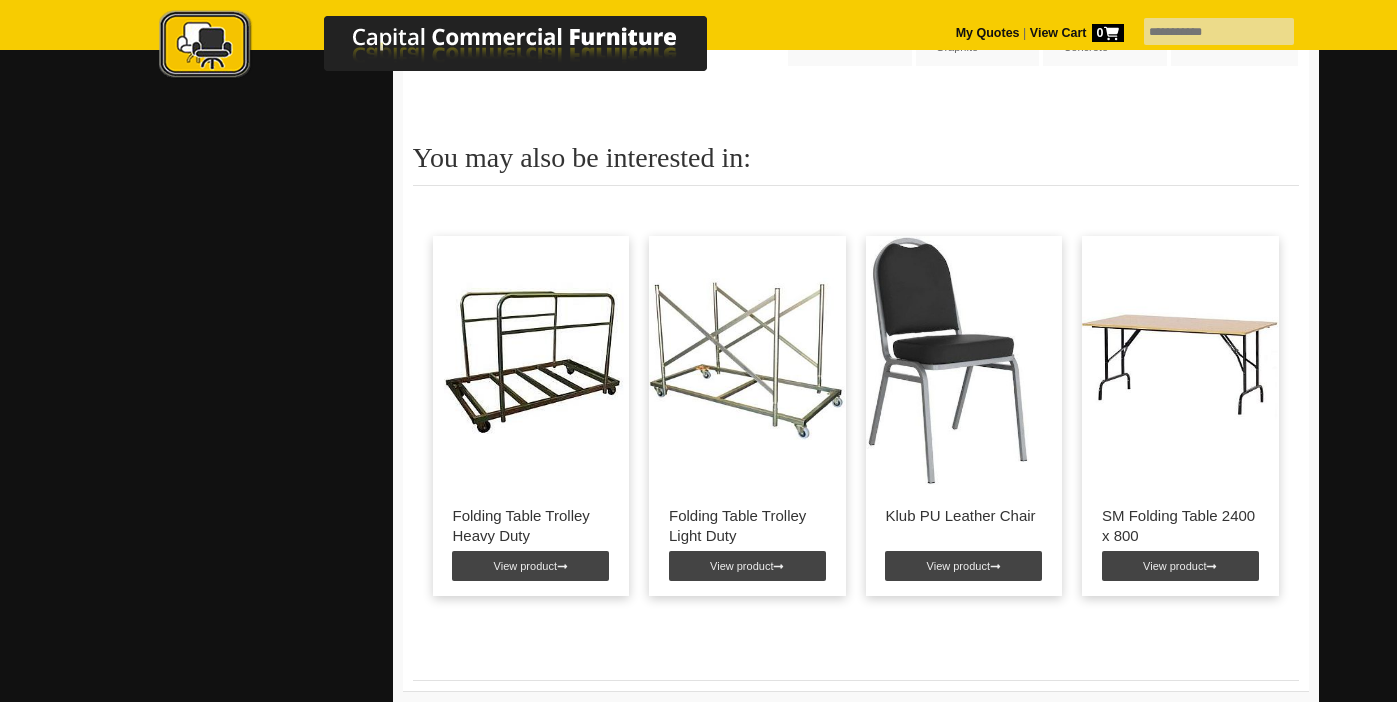scroll, scrollTop: 2433, scrollLeft: 0, axis: vertical 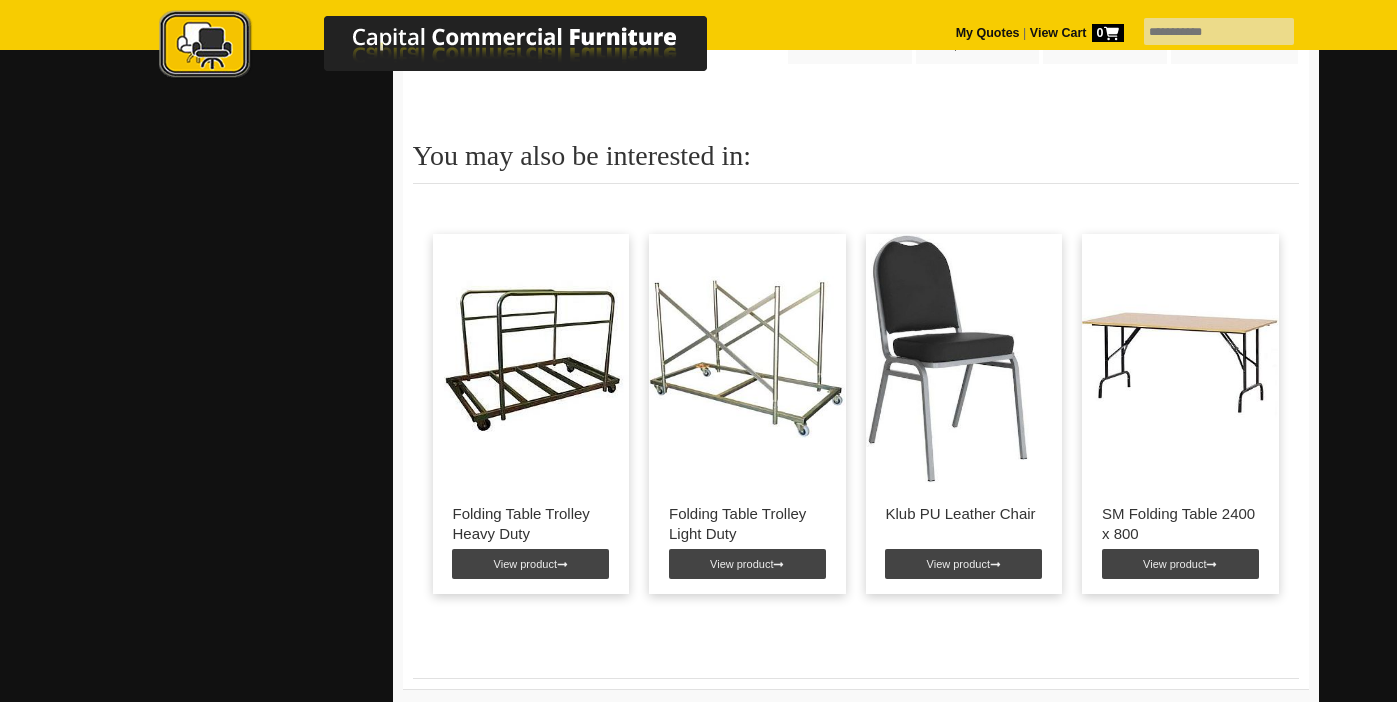 click on "Folding Table Trolley Heavy Duty" at bounding box center (531, 524) 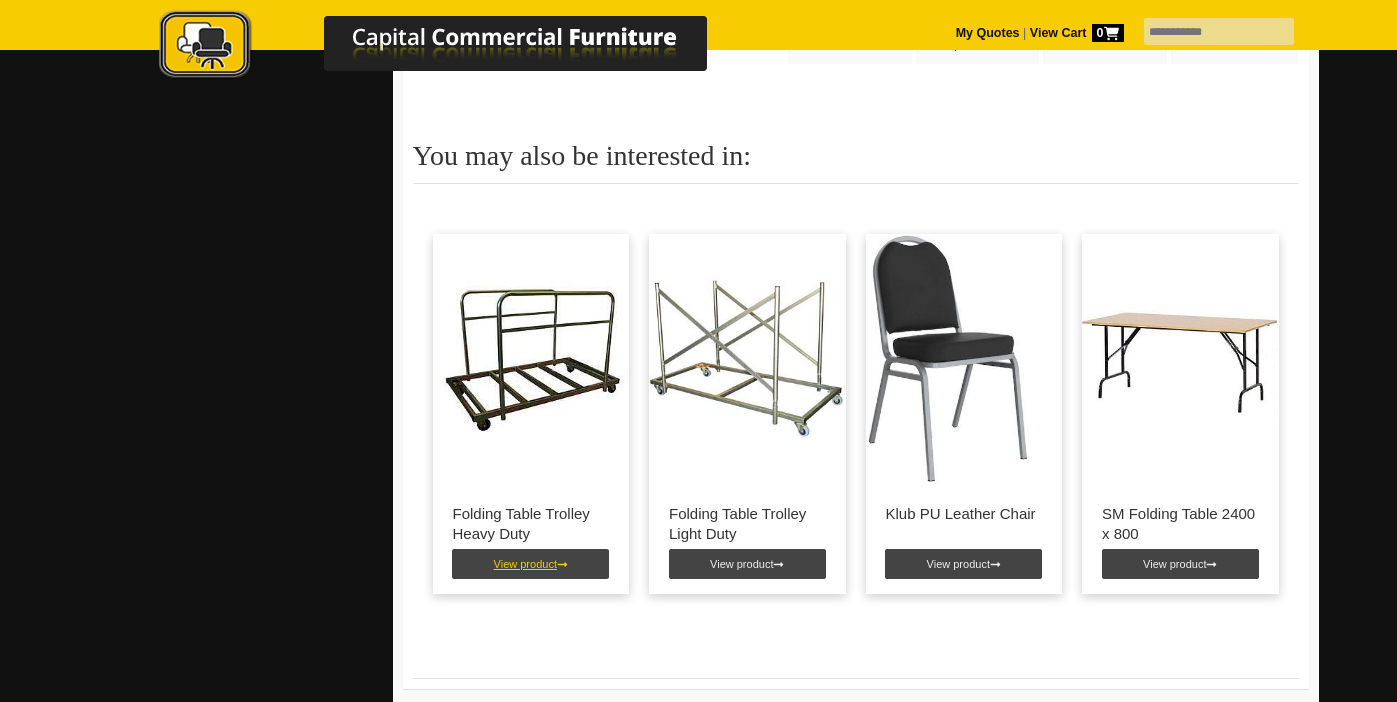 click on "View product" at bounding box center [530, 564] 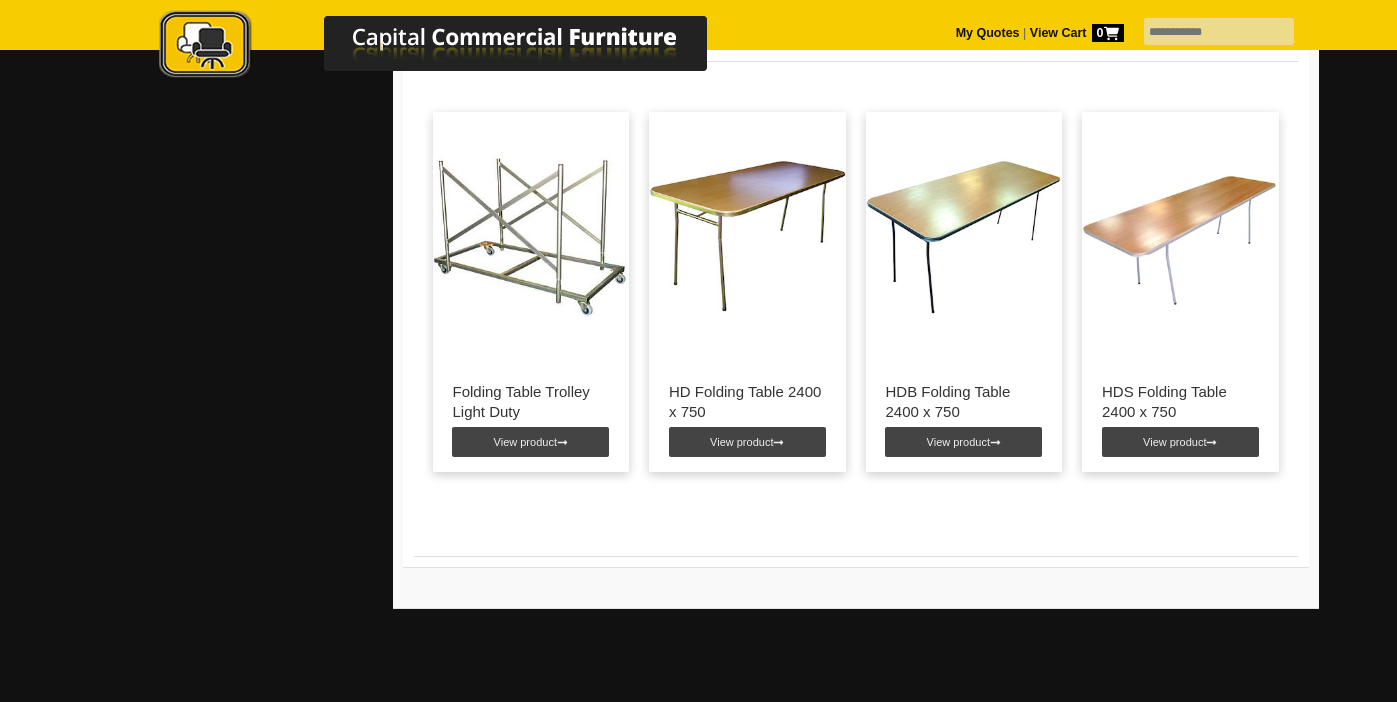 scroll, scrollTop: 1272, scrollLeft: 0, axis: vertical 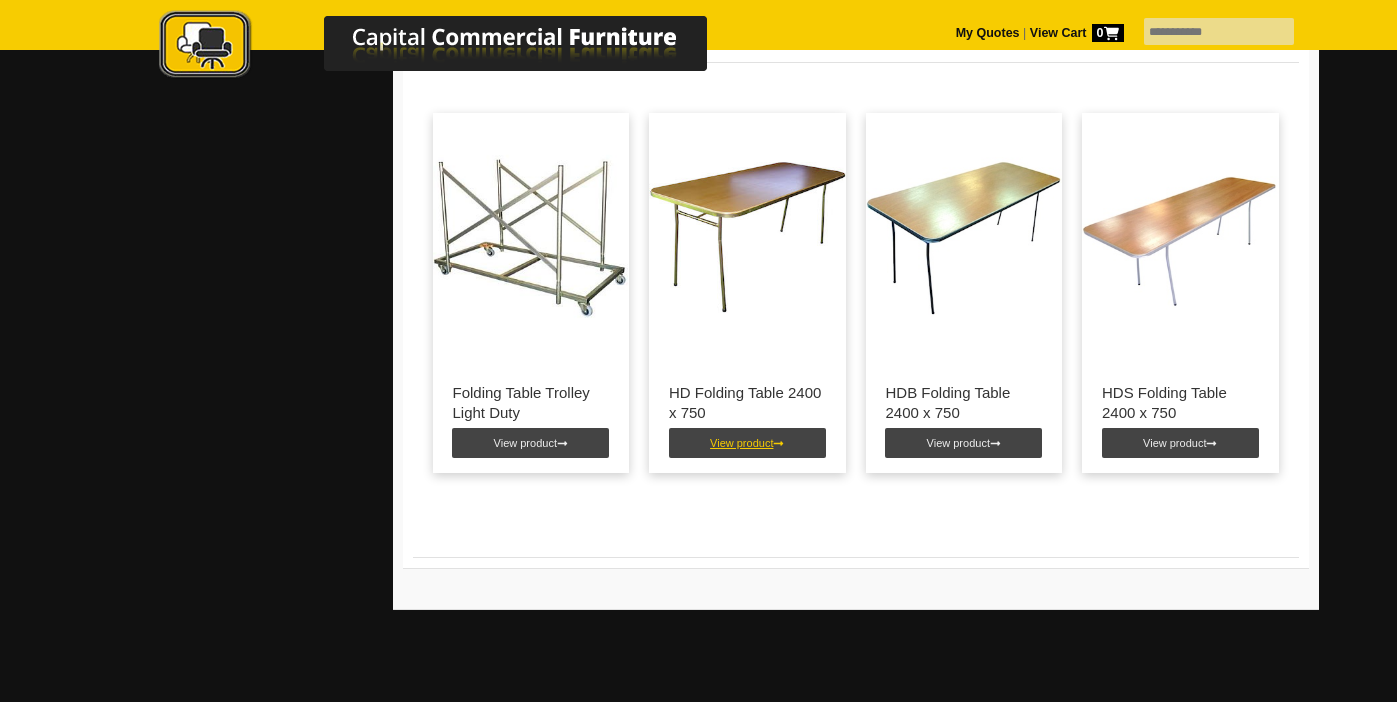 click on "View product" at bounding box center [747, 443] 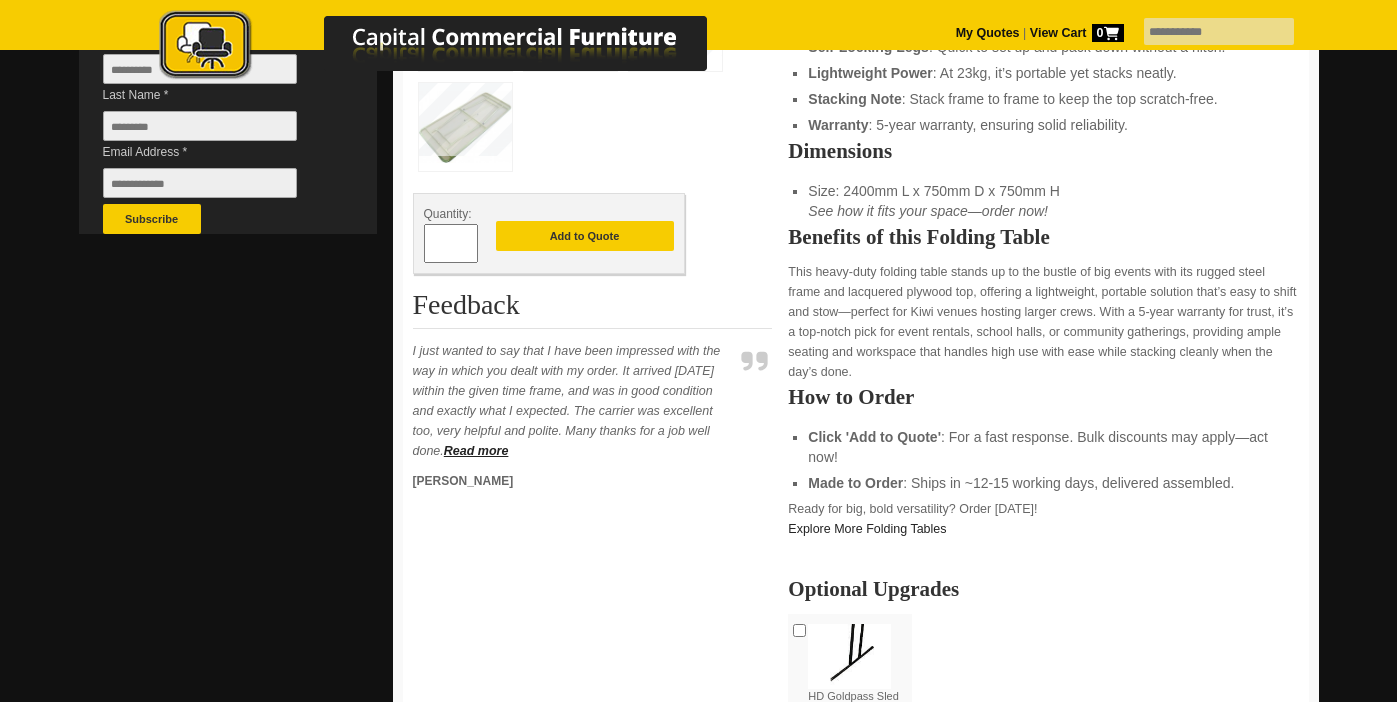 scroll, scrollTop: 512, scrollLeft: 0, axis: vertical 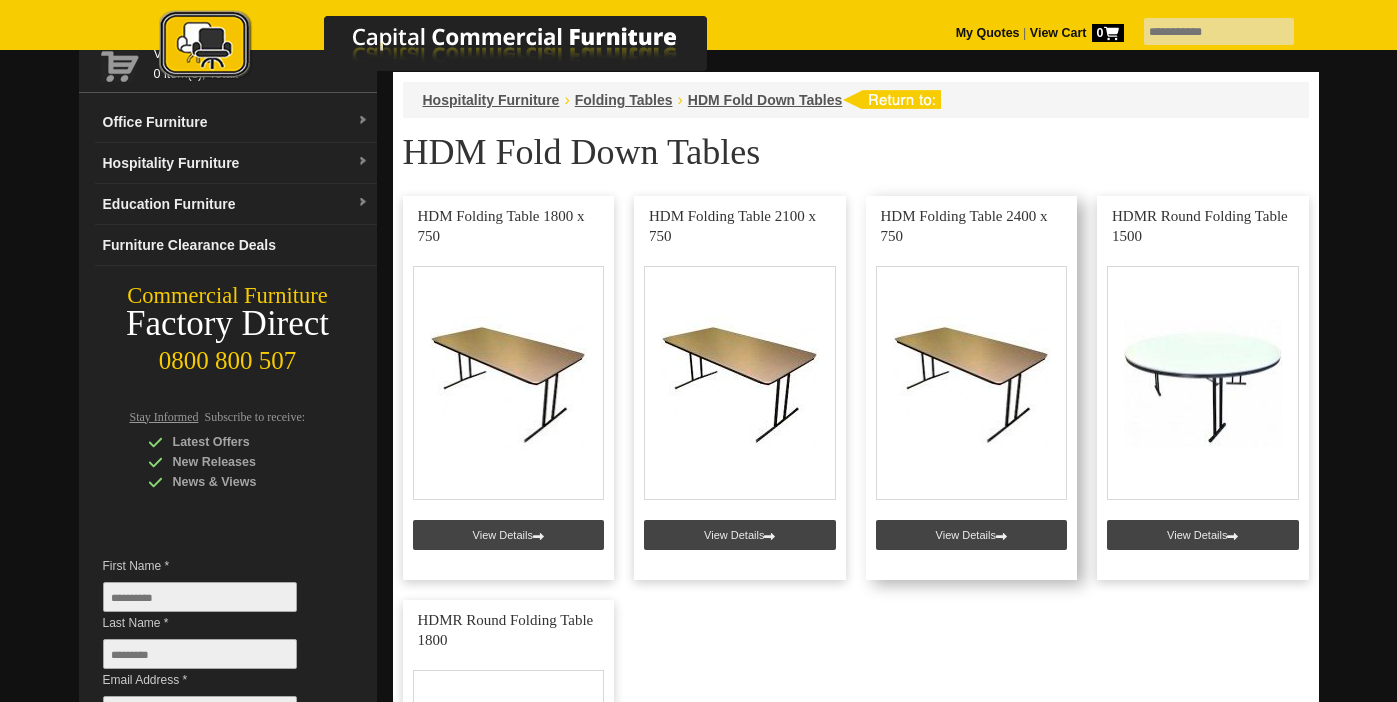 click at bounding box center (972, 388) 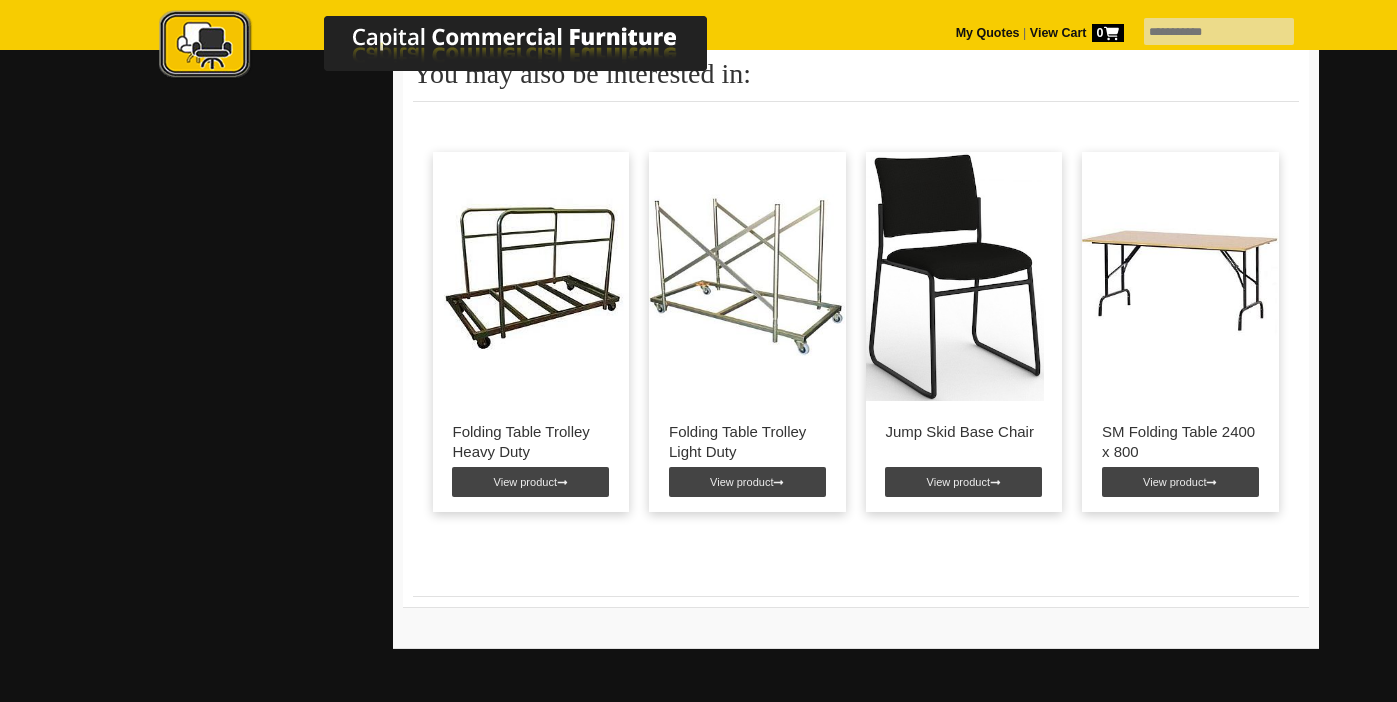 scroll, scrollTop: 2517, scrollLeft: 0, axis: vertical 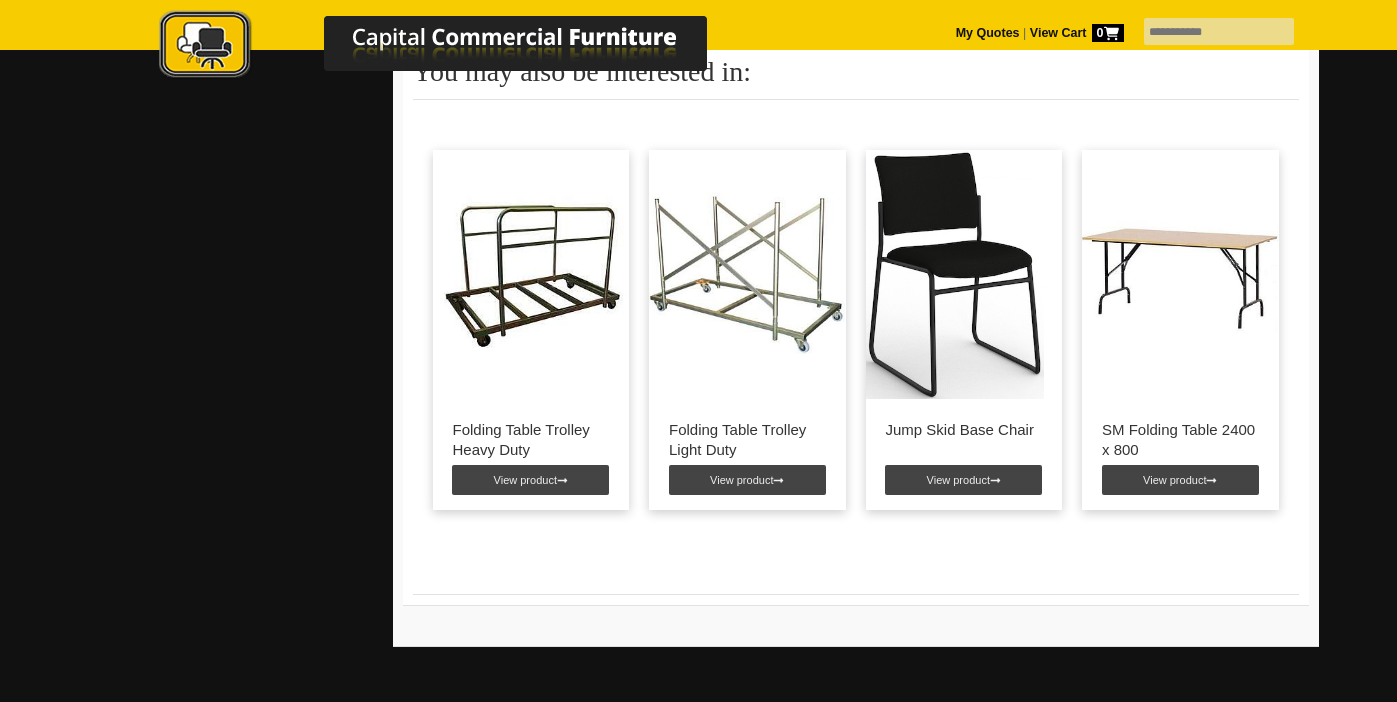 click at bounding box center [1180, 275] 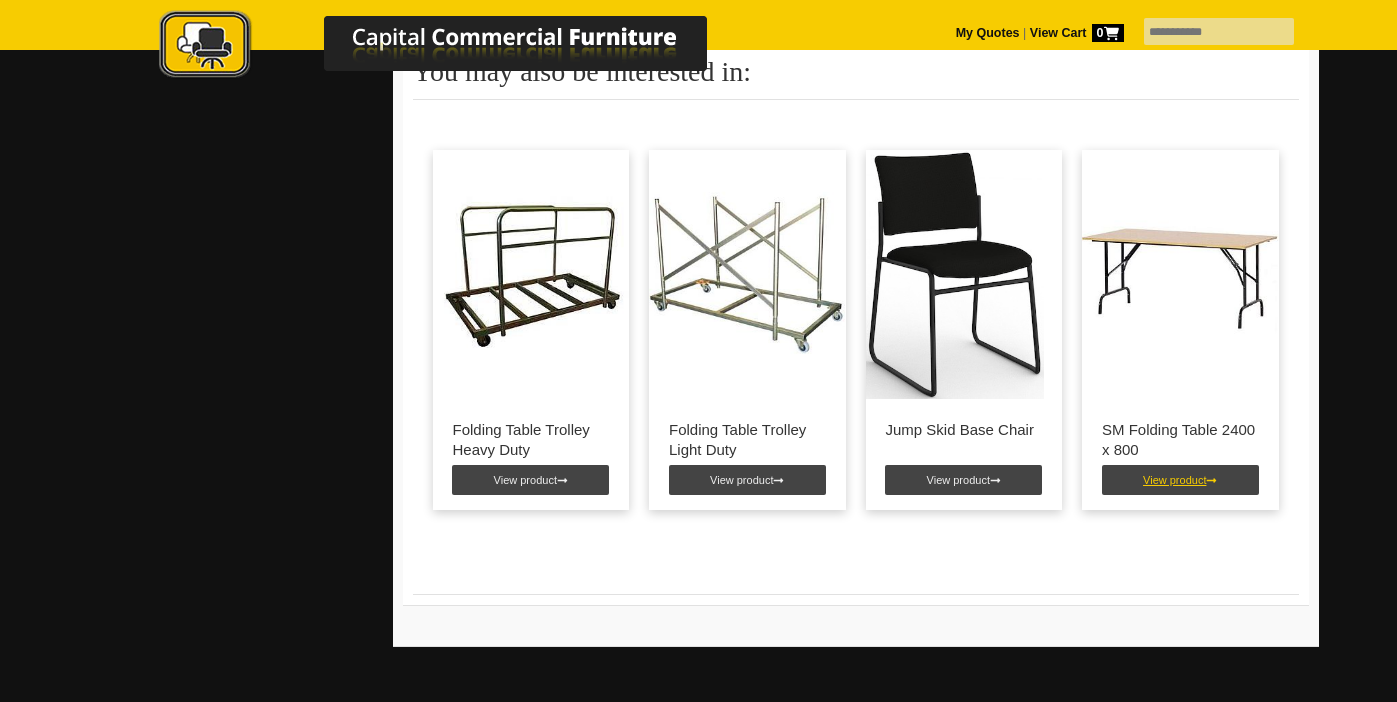 click on "View product" at bounding box center (1180, 480) 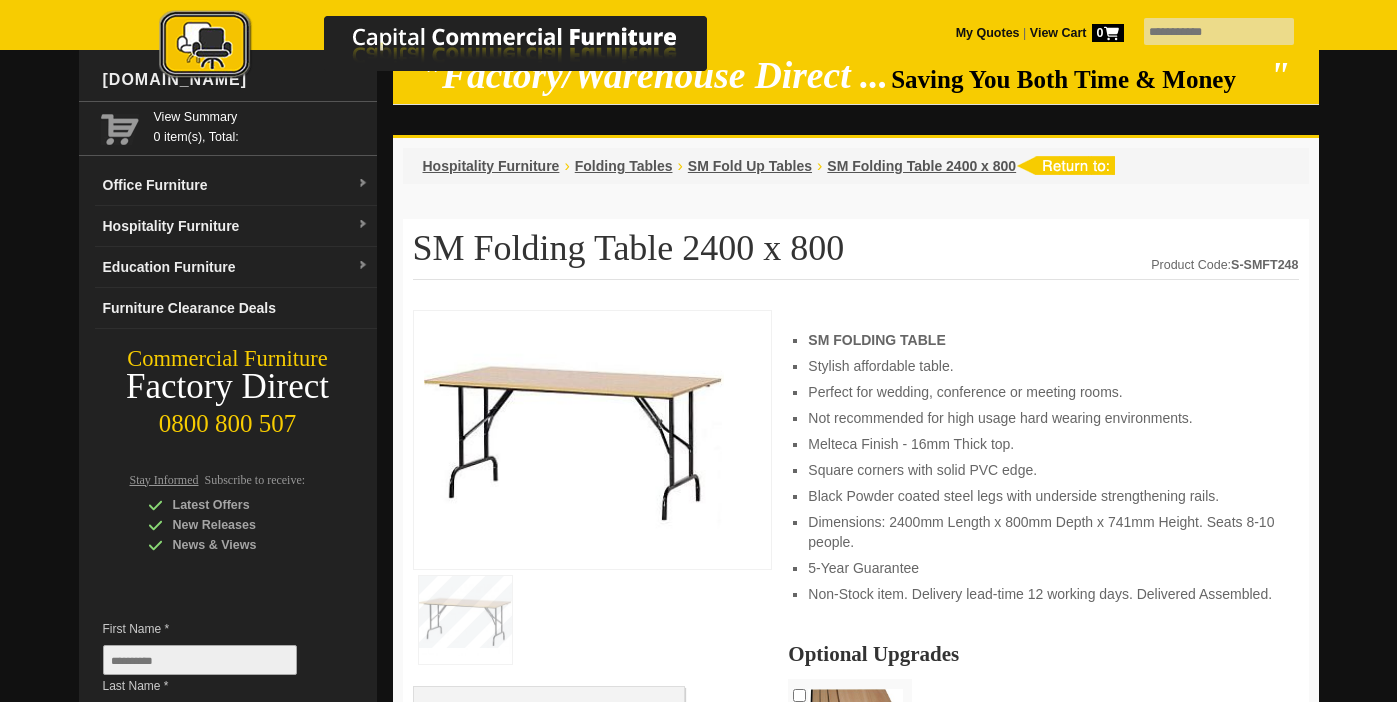 scroll, scrollTop: 117, scrollLeft: 0, axis: vertical 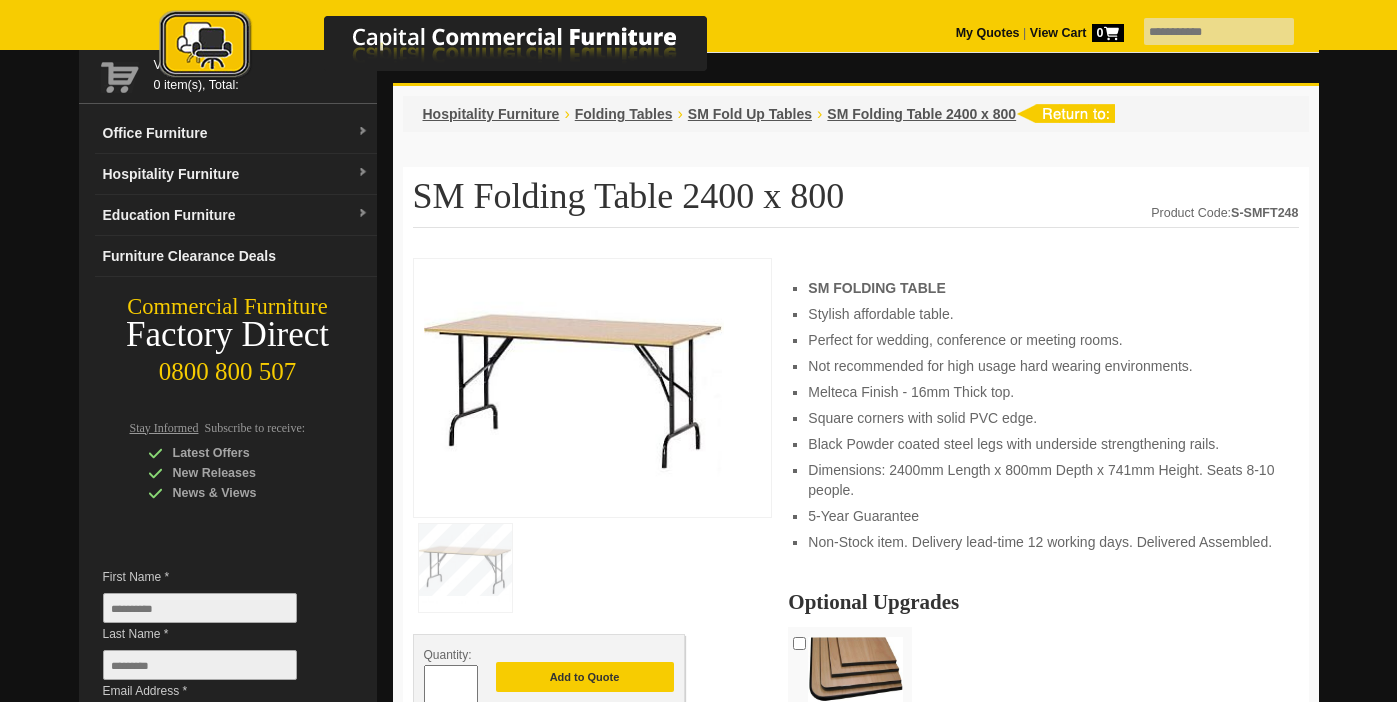 click at bounding box center (574, 385) 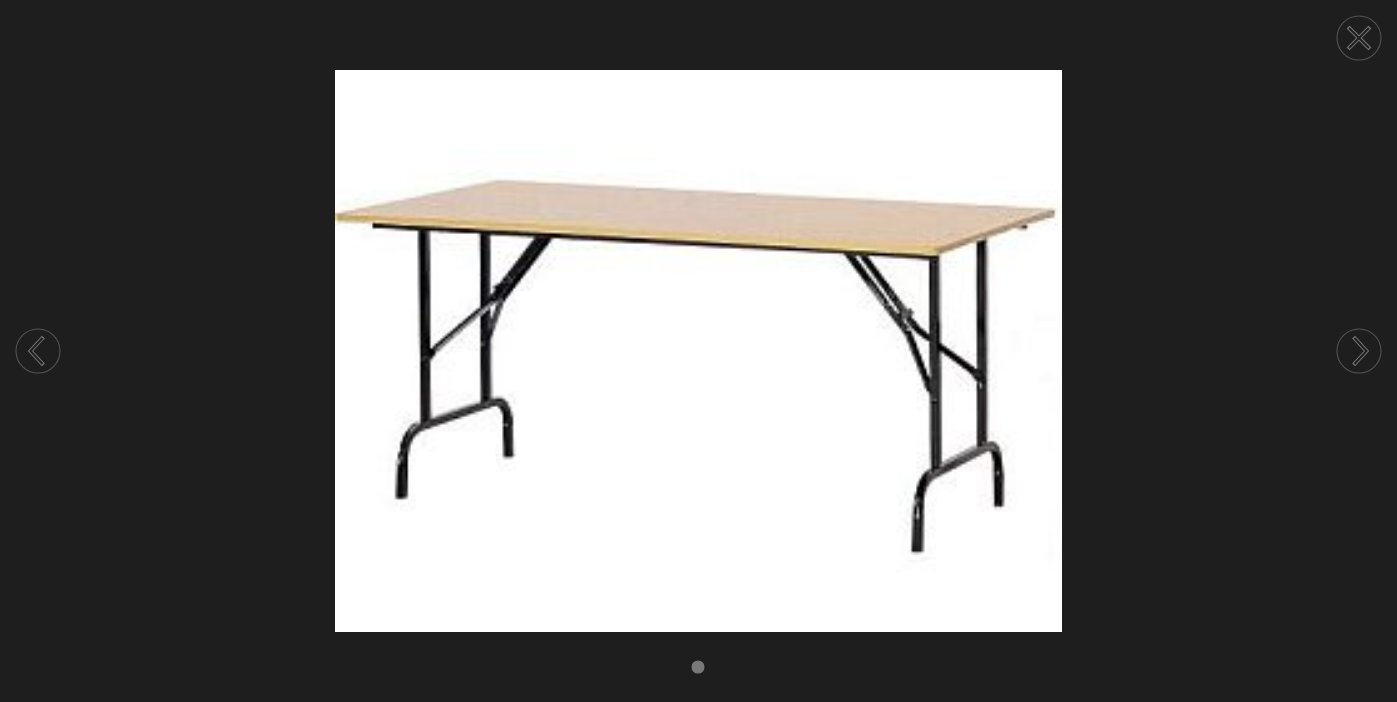 click 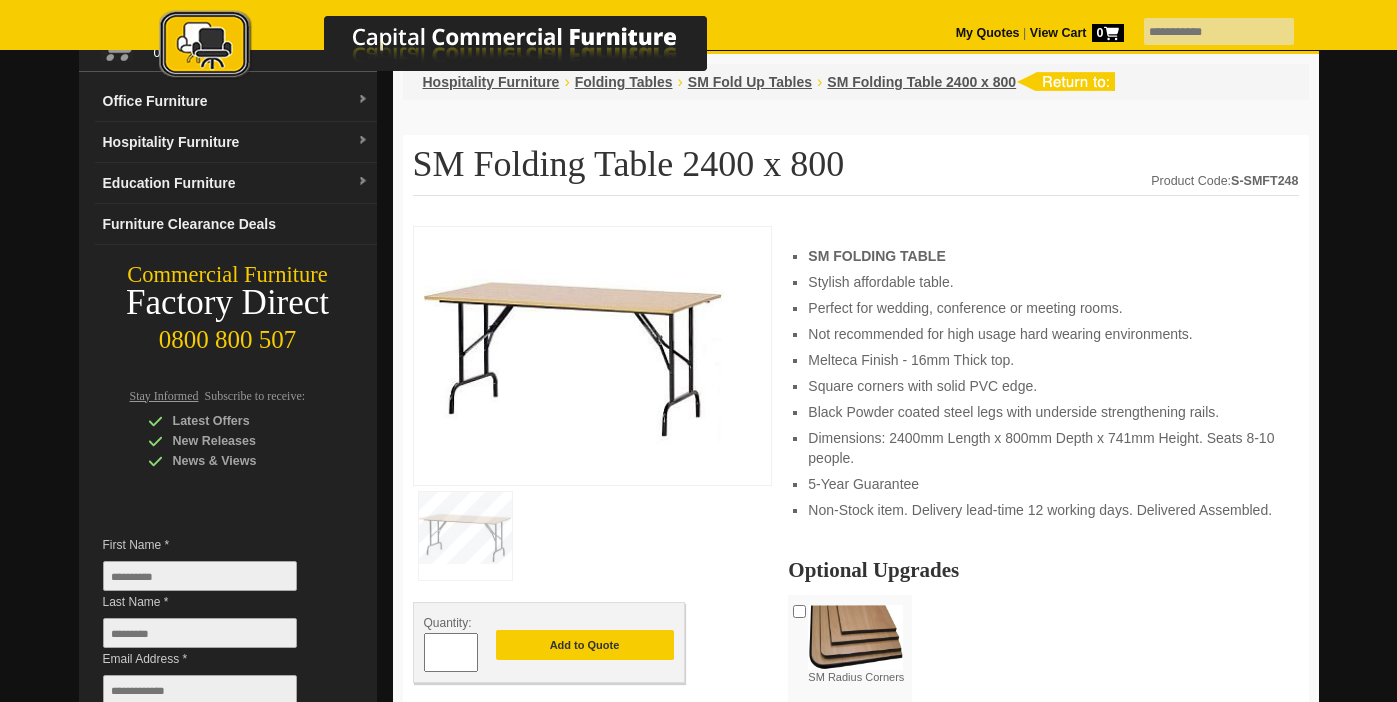 scroll, scrollTop: 0, scrollLeft: 0, axis: both 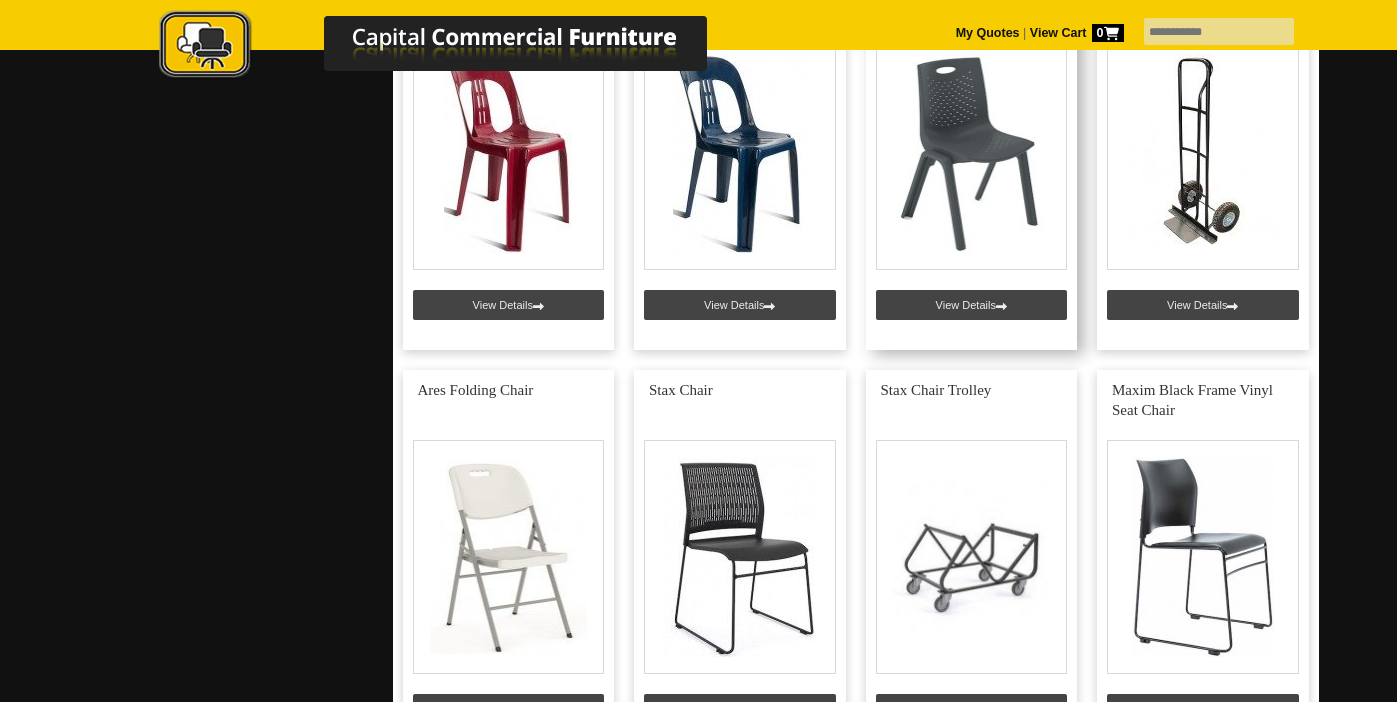 click at bounding box center (972, 158) 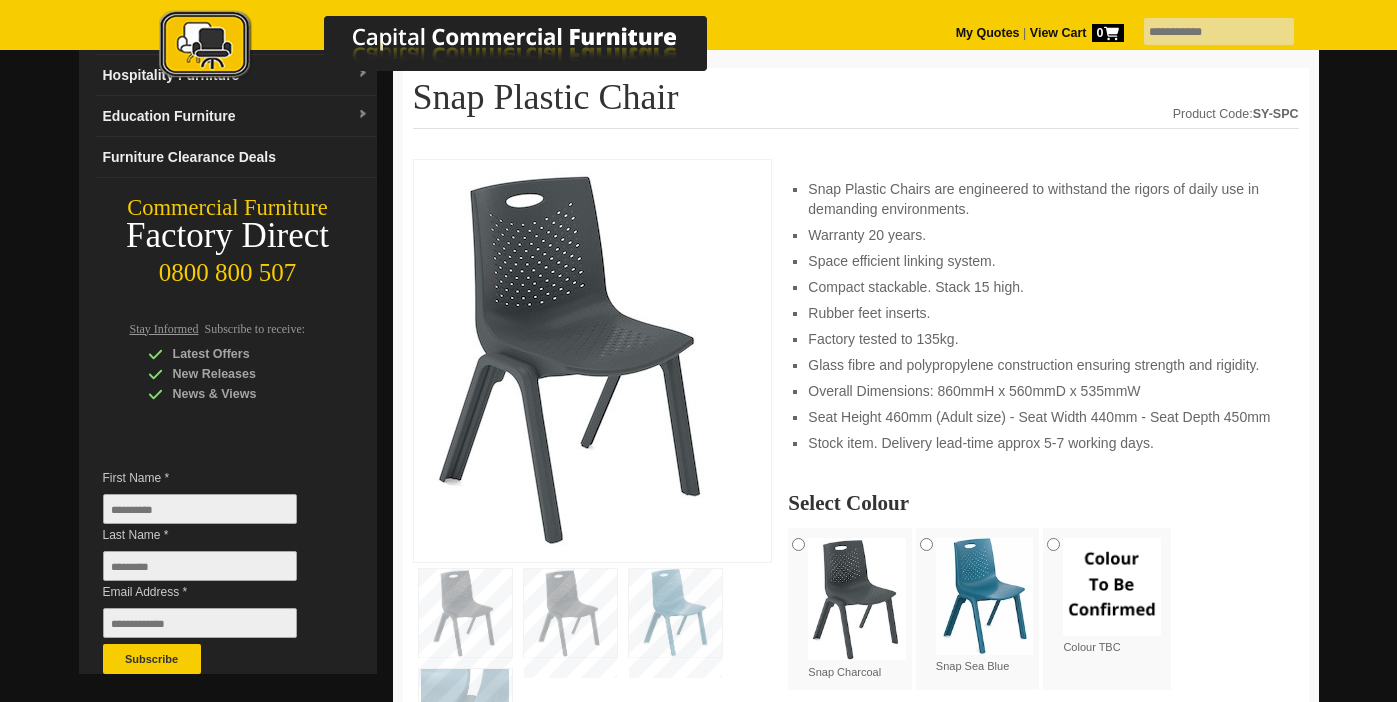 scroll, scrollTop: 236, scrollLeft: 0, axis: vertical 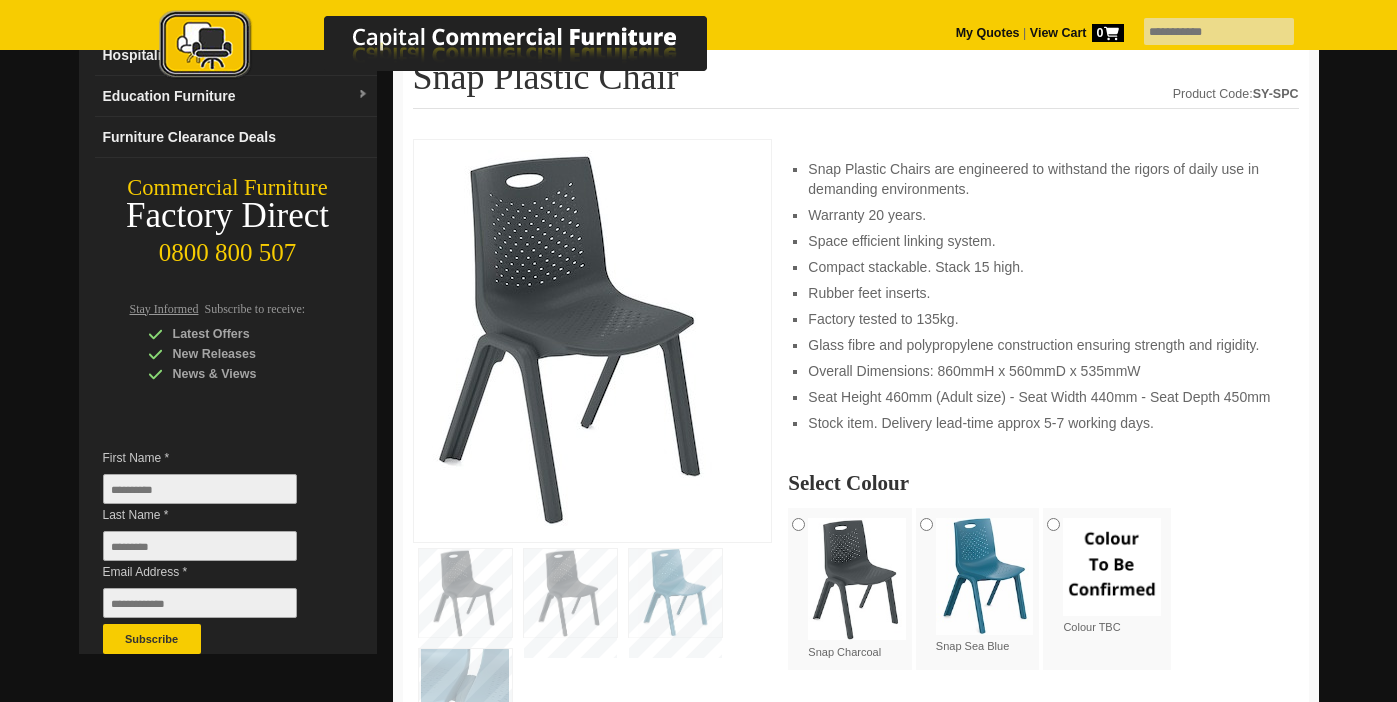 click at bounding box center (574, 338) 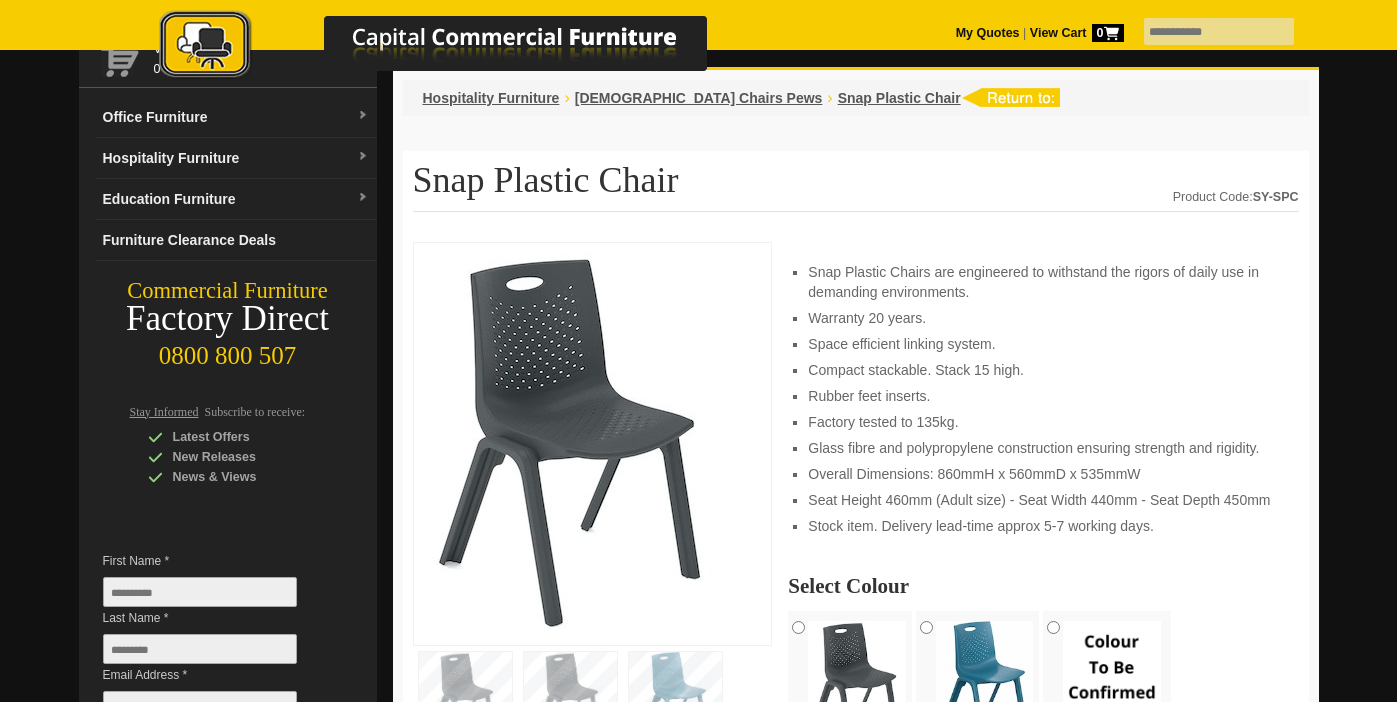 scroll, scrollTop: 132, scrollLeft: 0, axis: vertical 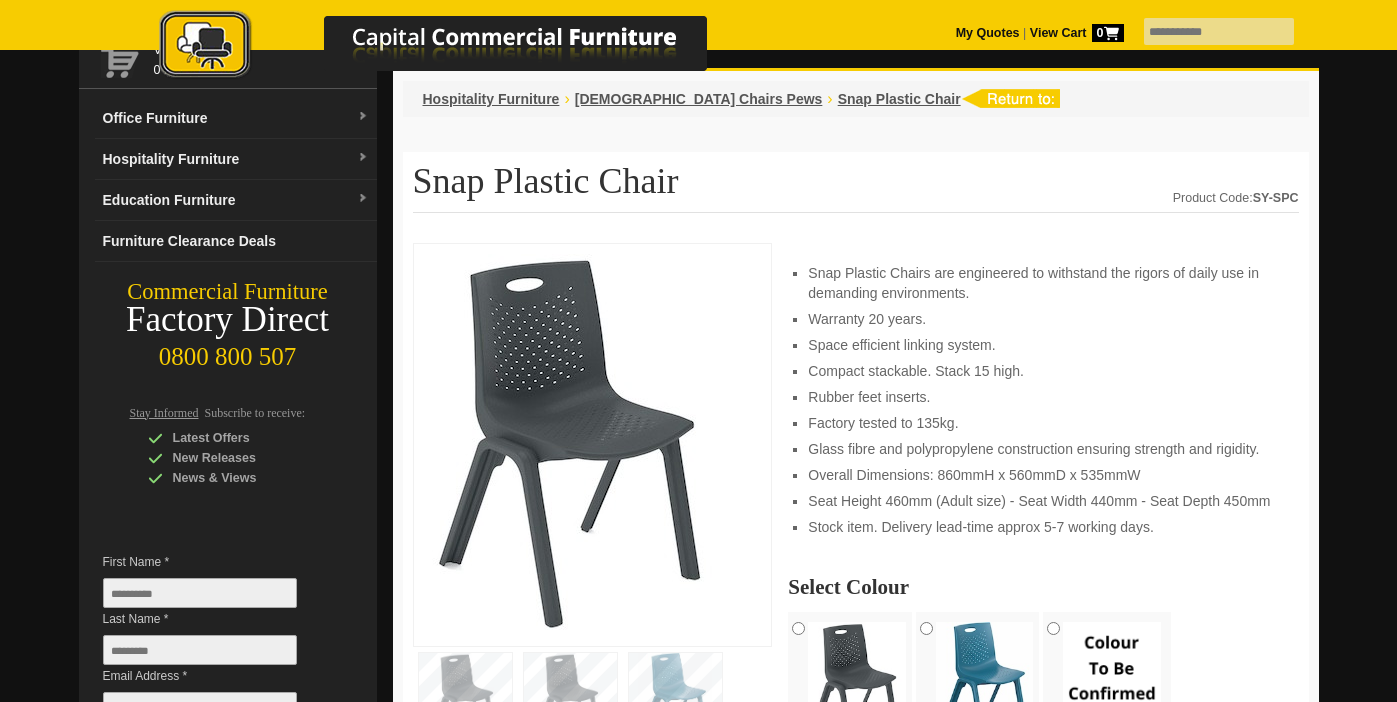 click at bounding box center (574, 442) 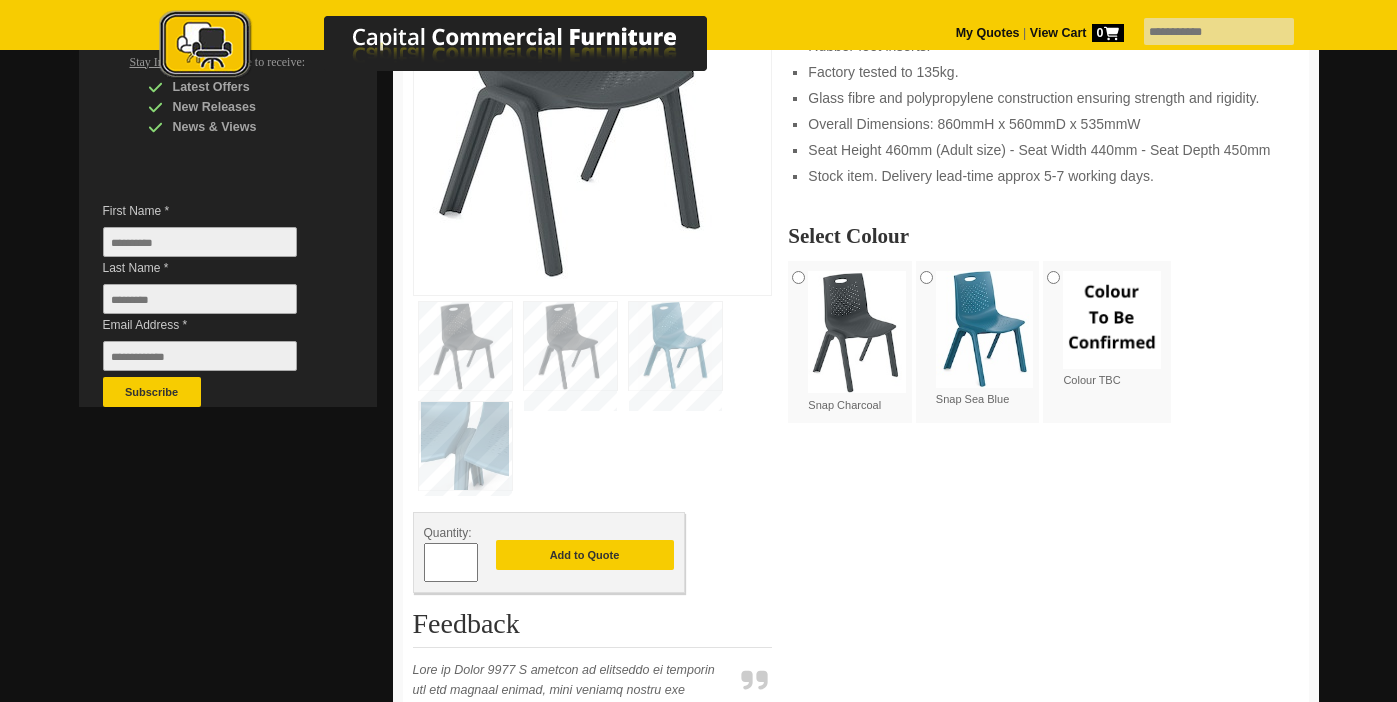 scroll, scrollTop: 487, scrollLeft: 0, axis: vertical 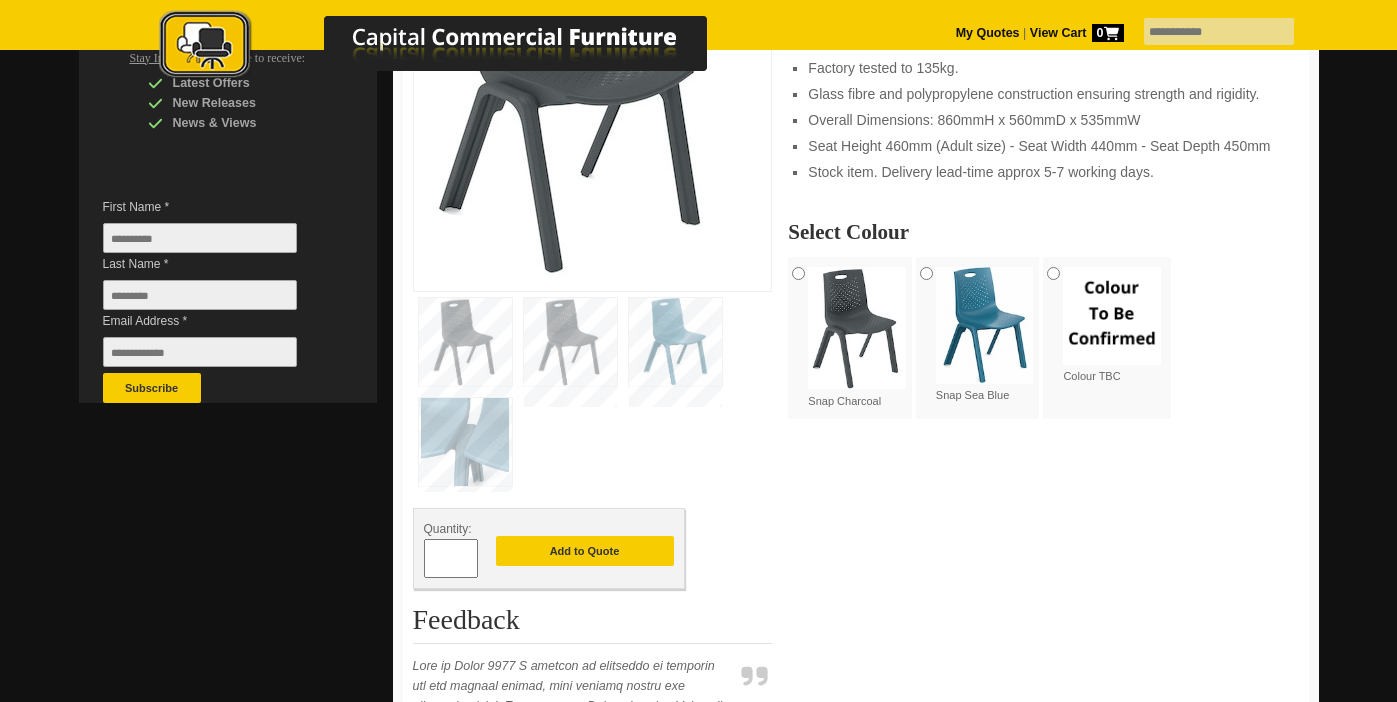 click at bounding box center [985, 325] 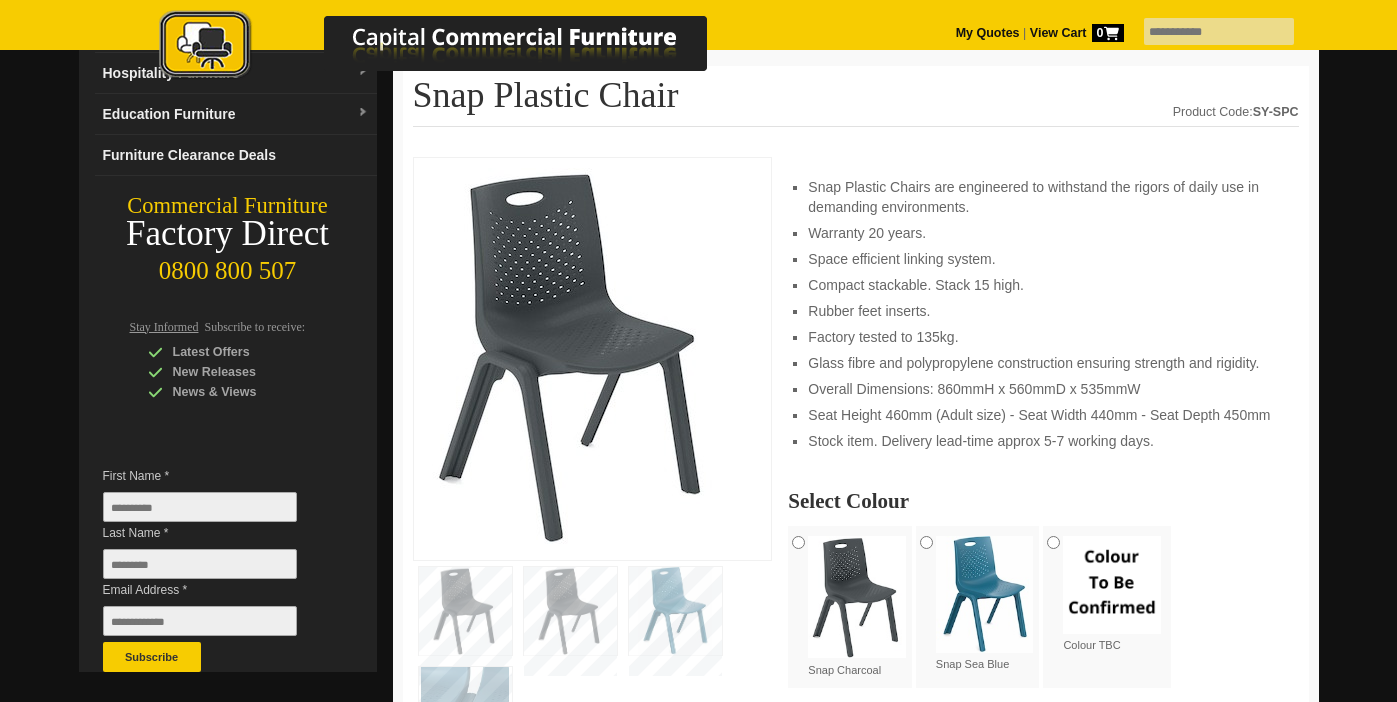 scroll, scrollTop: 0, scrollLeft: 0, axis: both 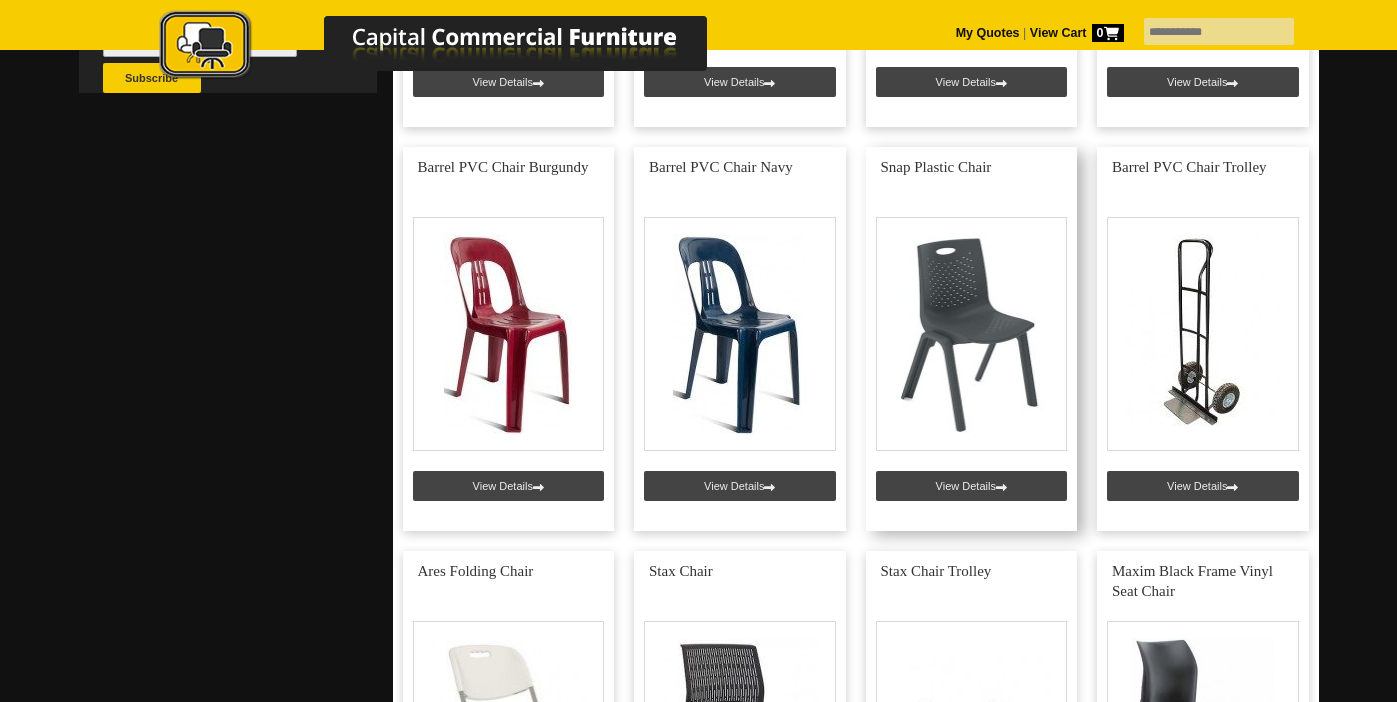 click at bounding box center (972, 339) 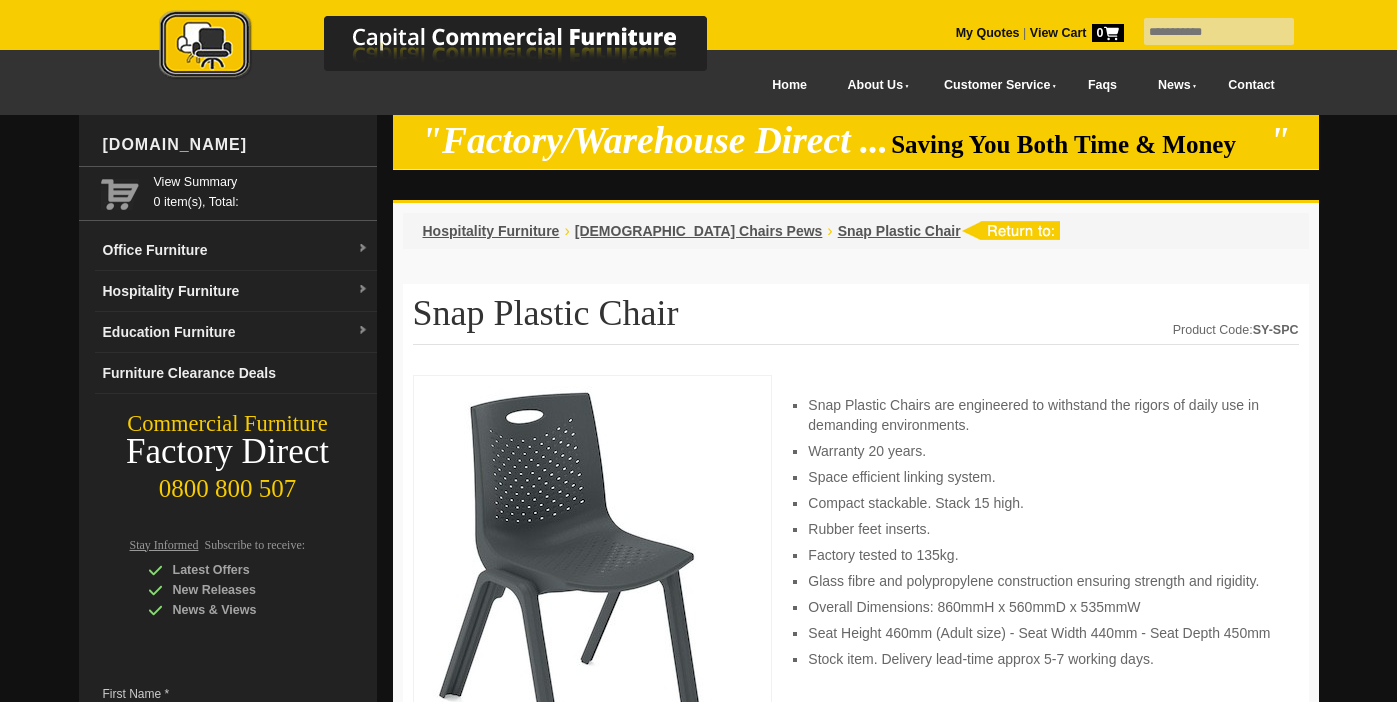 scroll, scrollTop: 373, scrollLeft: 0, axis: vertical 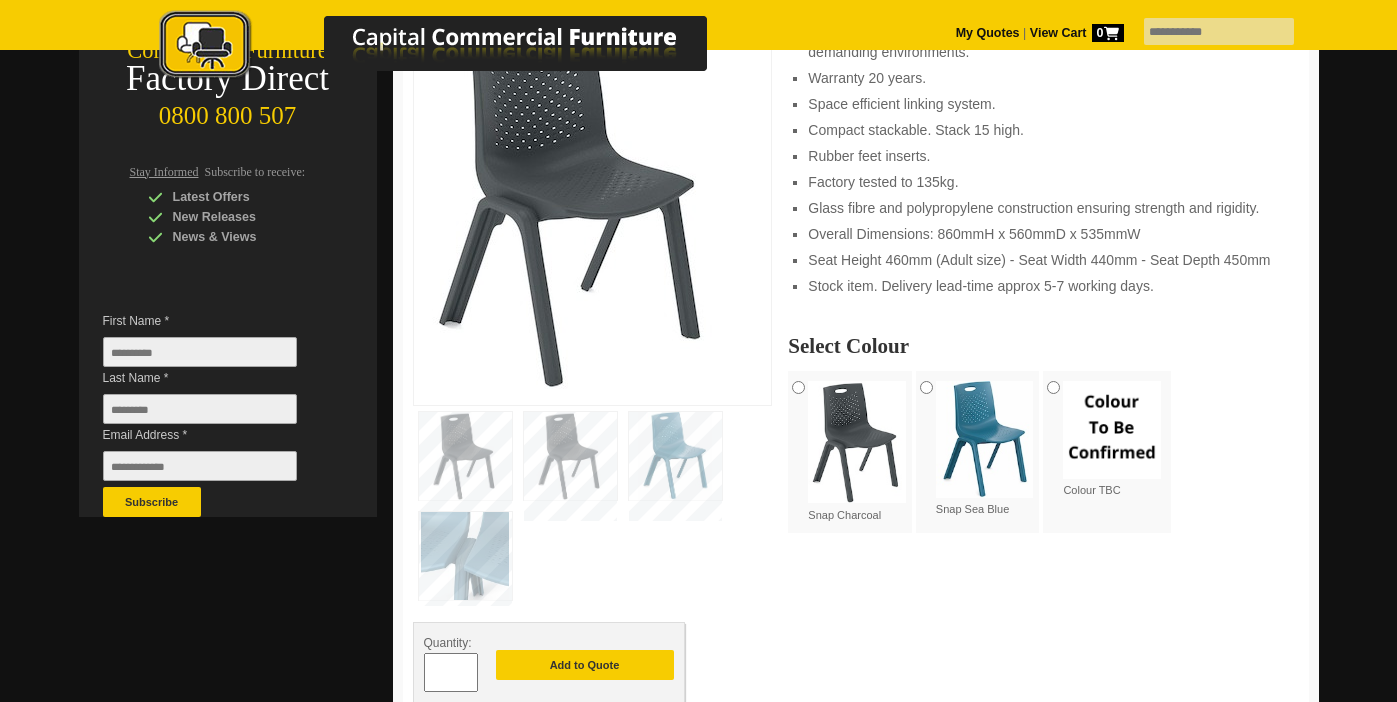 click at bounding box center [675, 456] 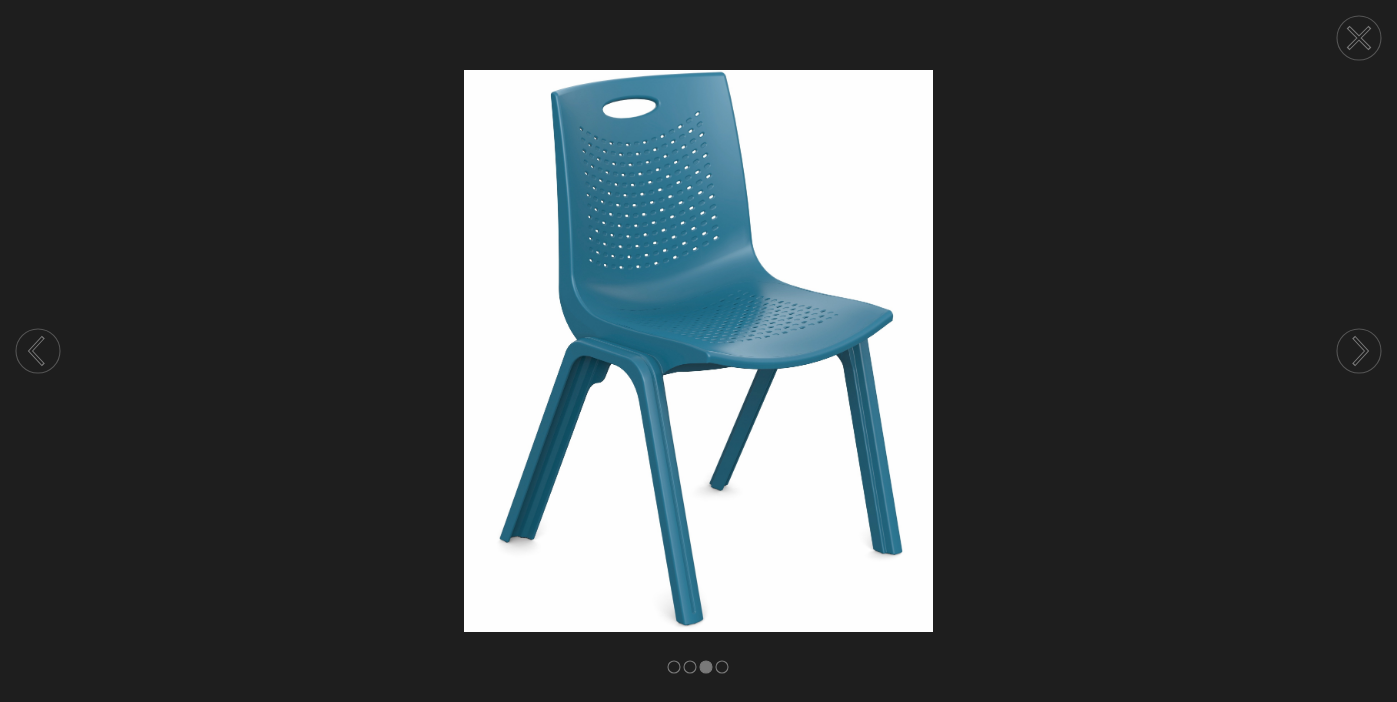 click 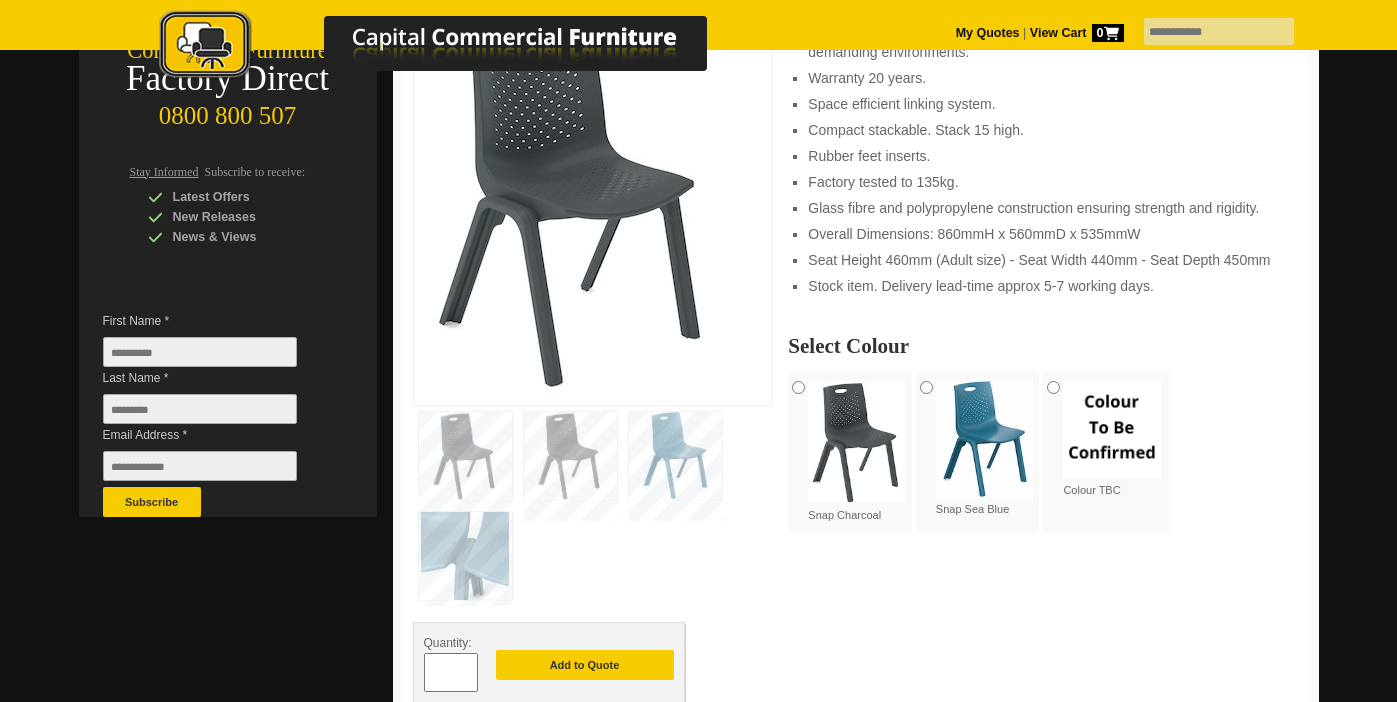 scroll, scrollTop: 0, scrollLeft: 0, axis: both 